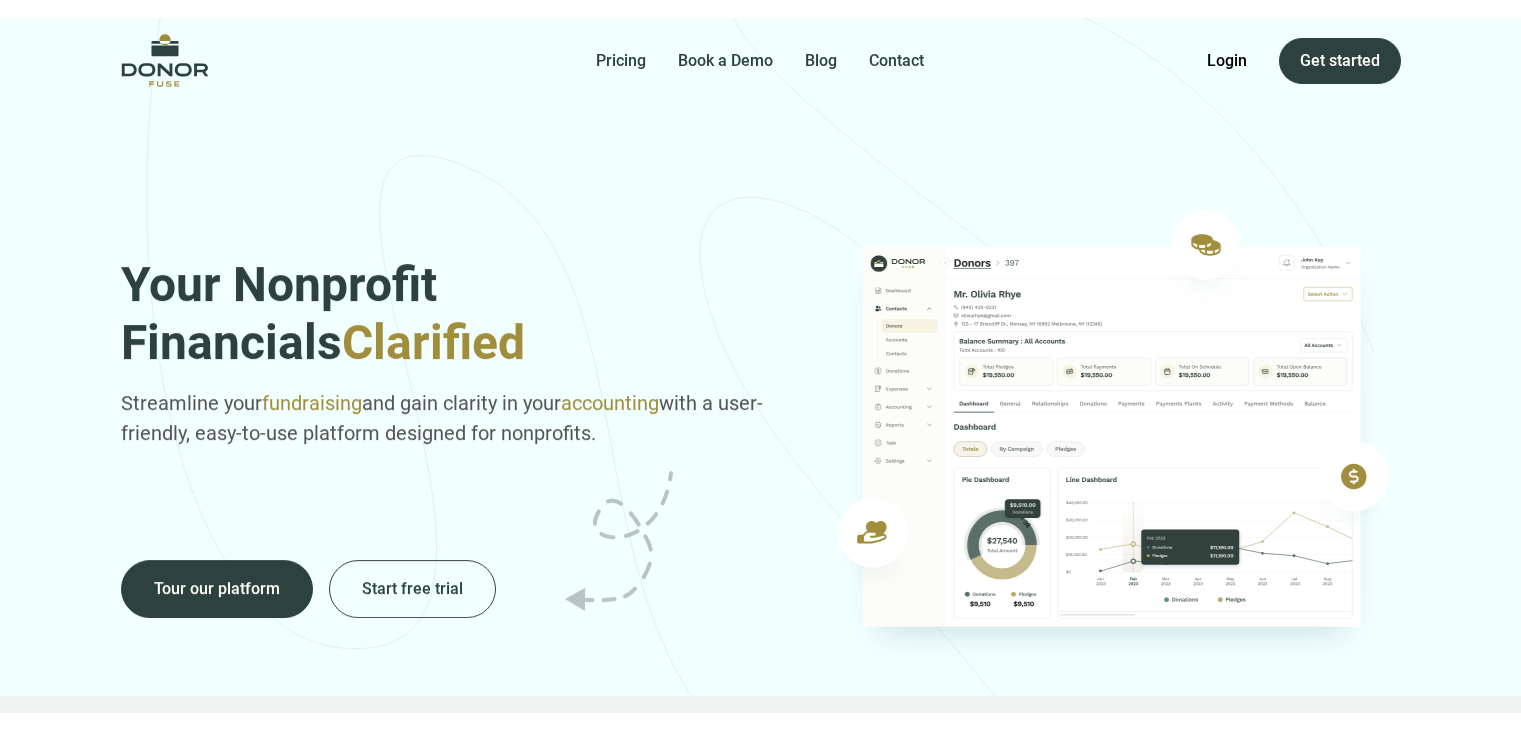 scroll, scrollTop: 0, scrollLeft: 0, axis: both 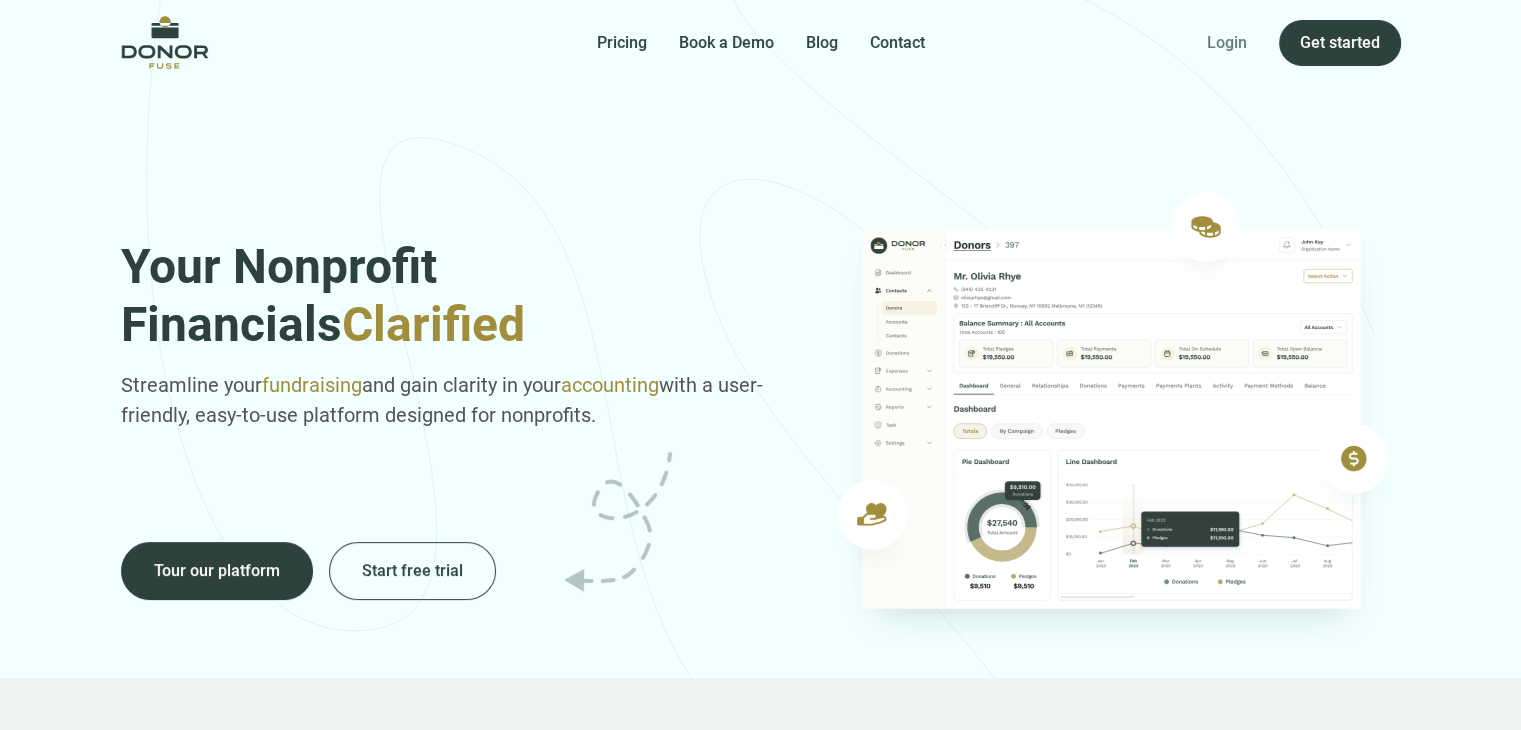 click on "Login" at bounding box center [1227, 43] 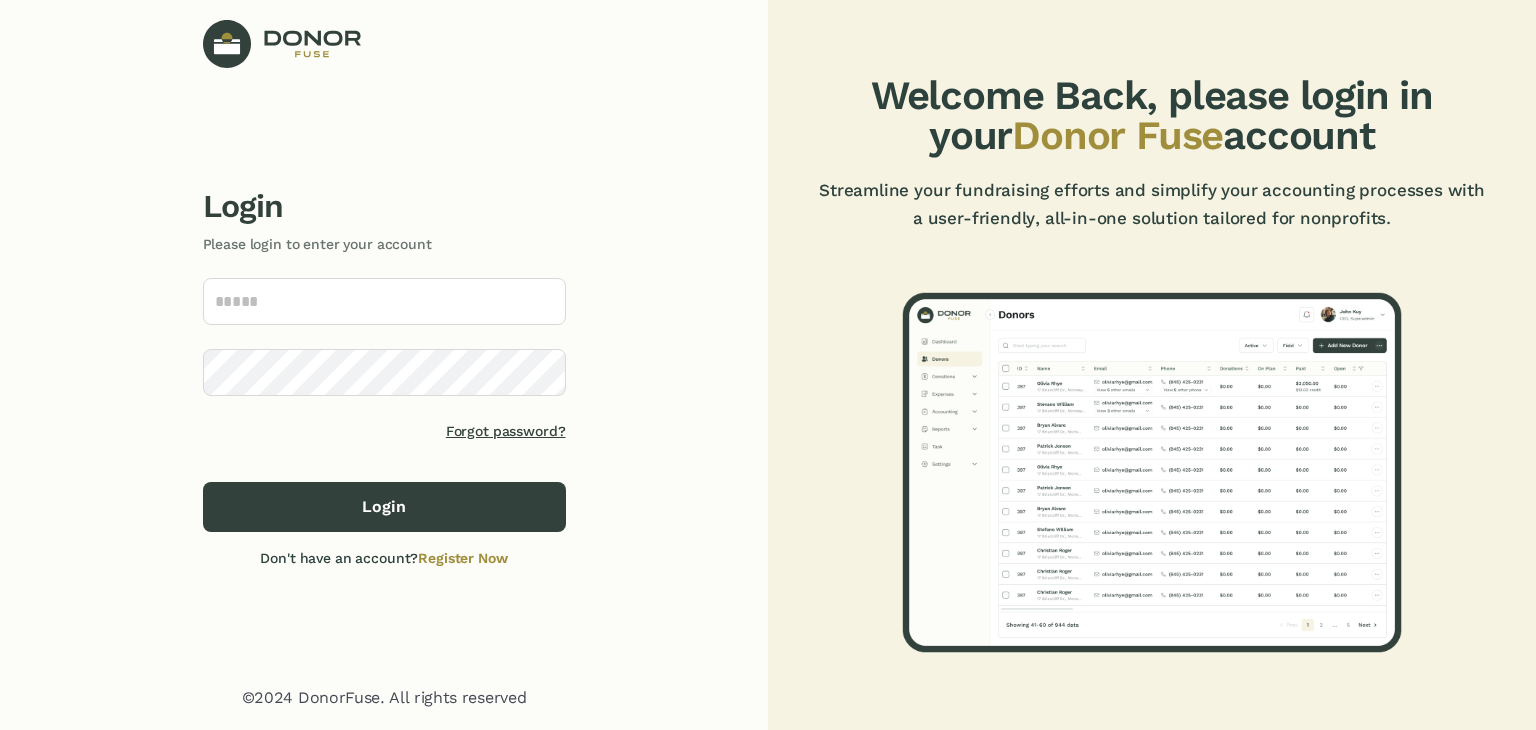 scroll, scrollTop: 0, scrollLeft: 0, axis: both 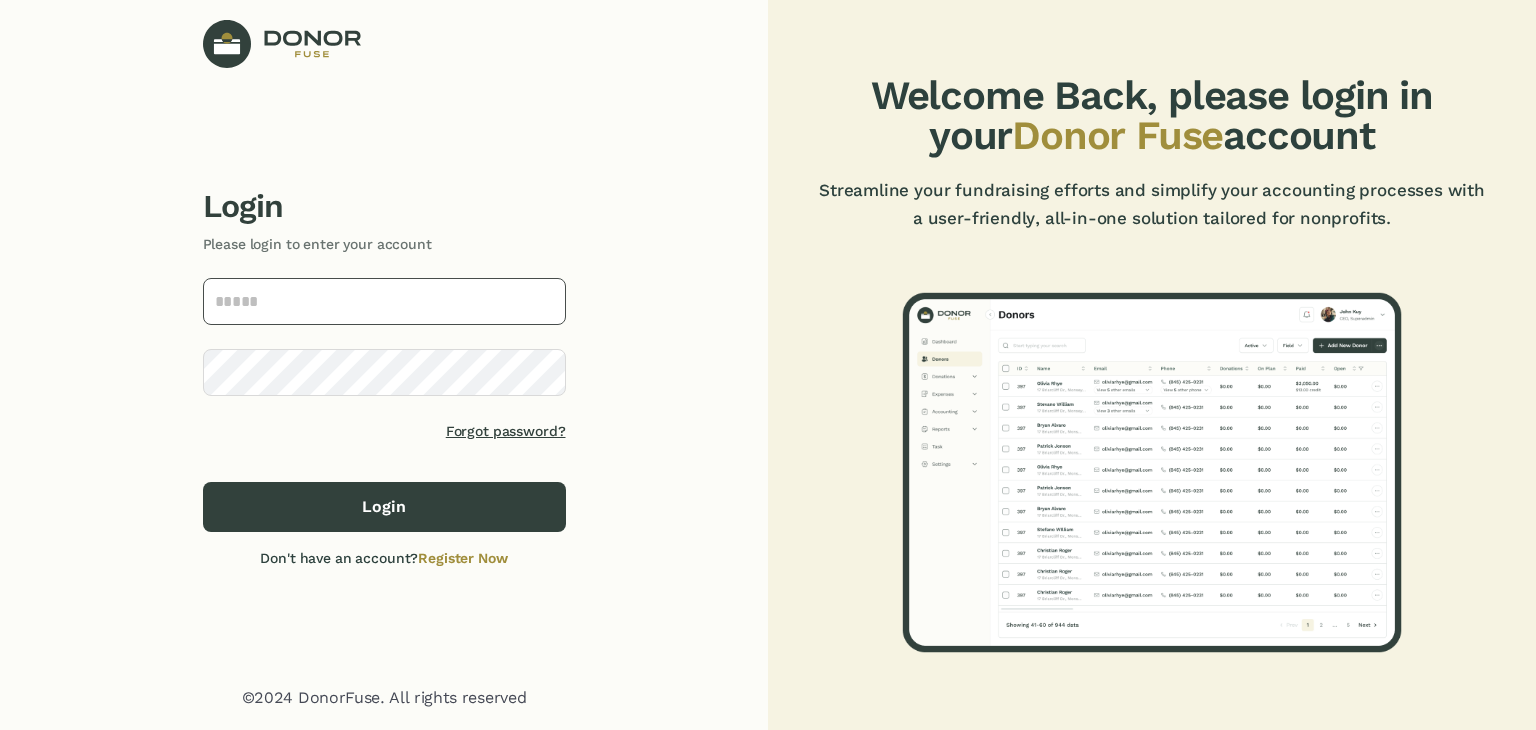 click 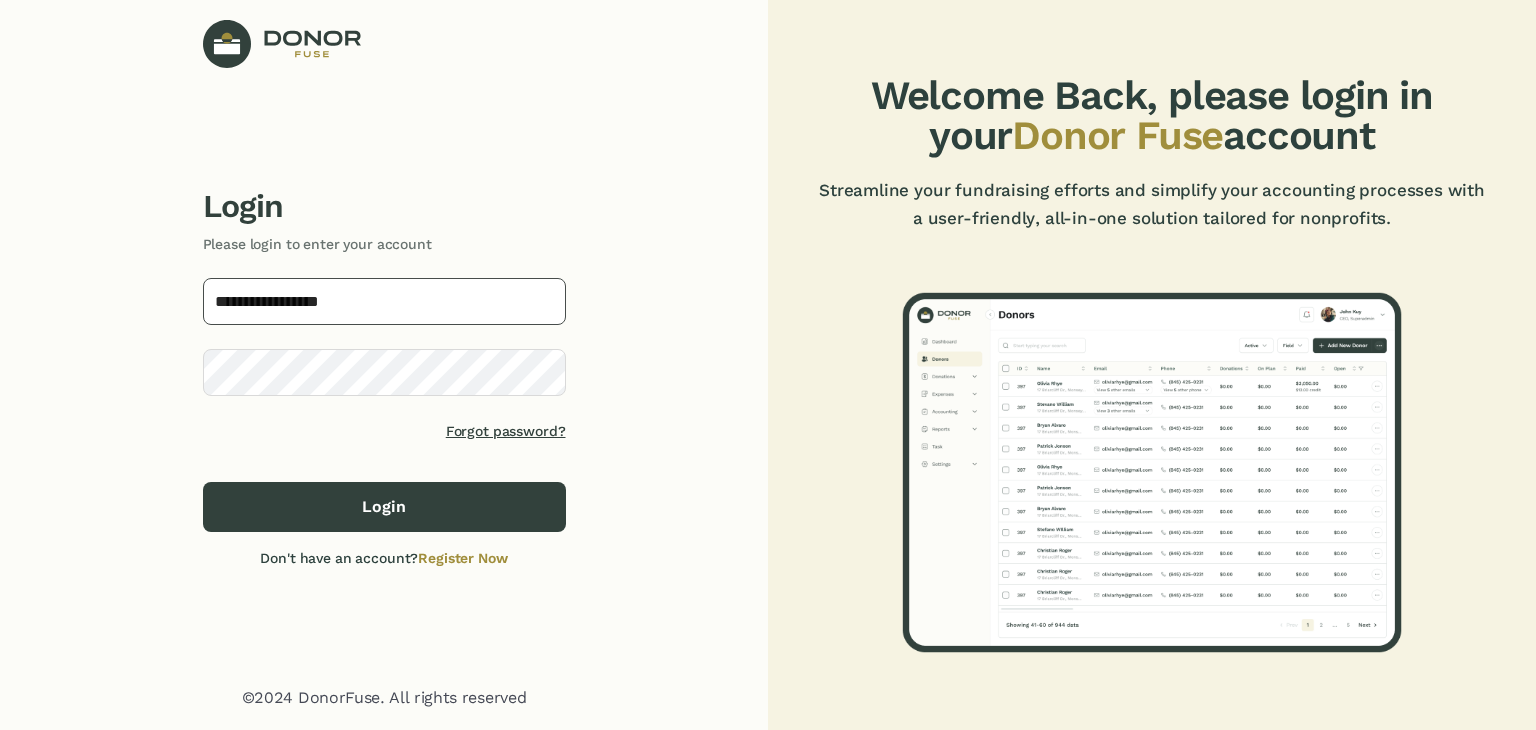 type on "**********" 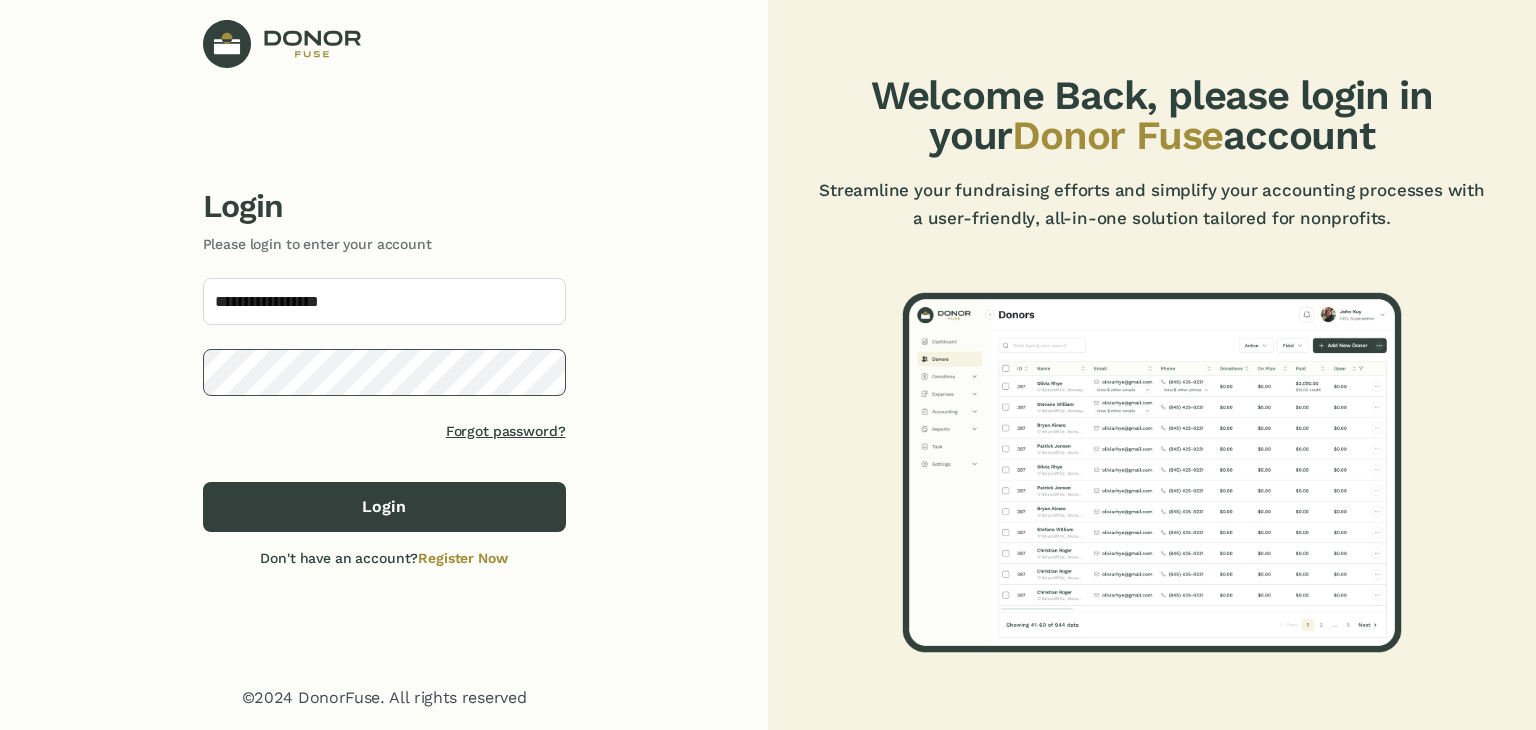 click on "Login" 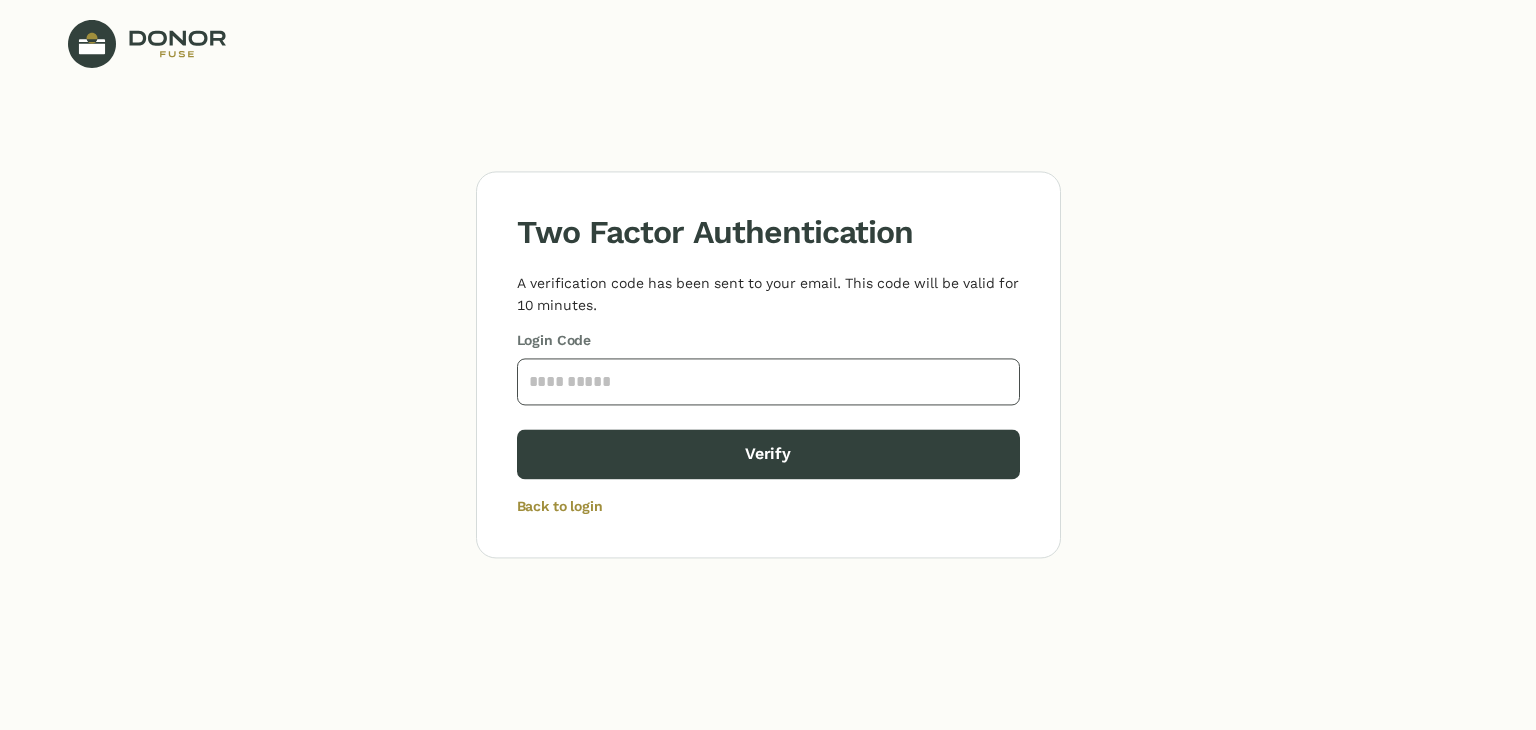 click 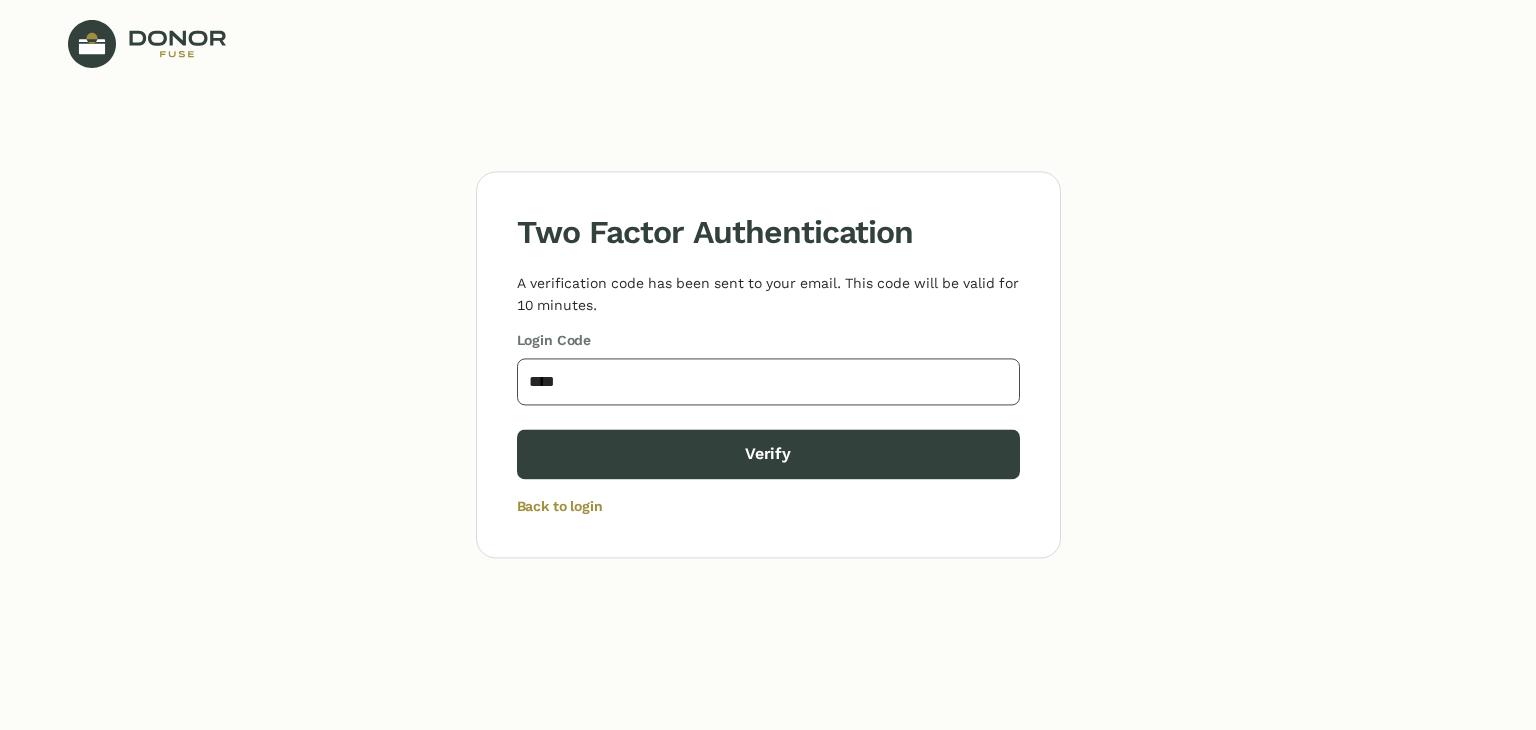 type on "****" 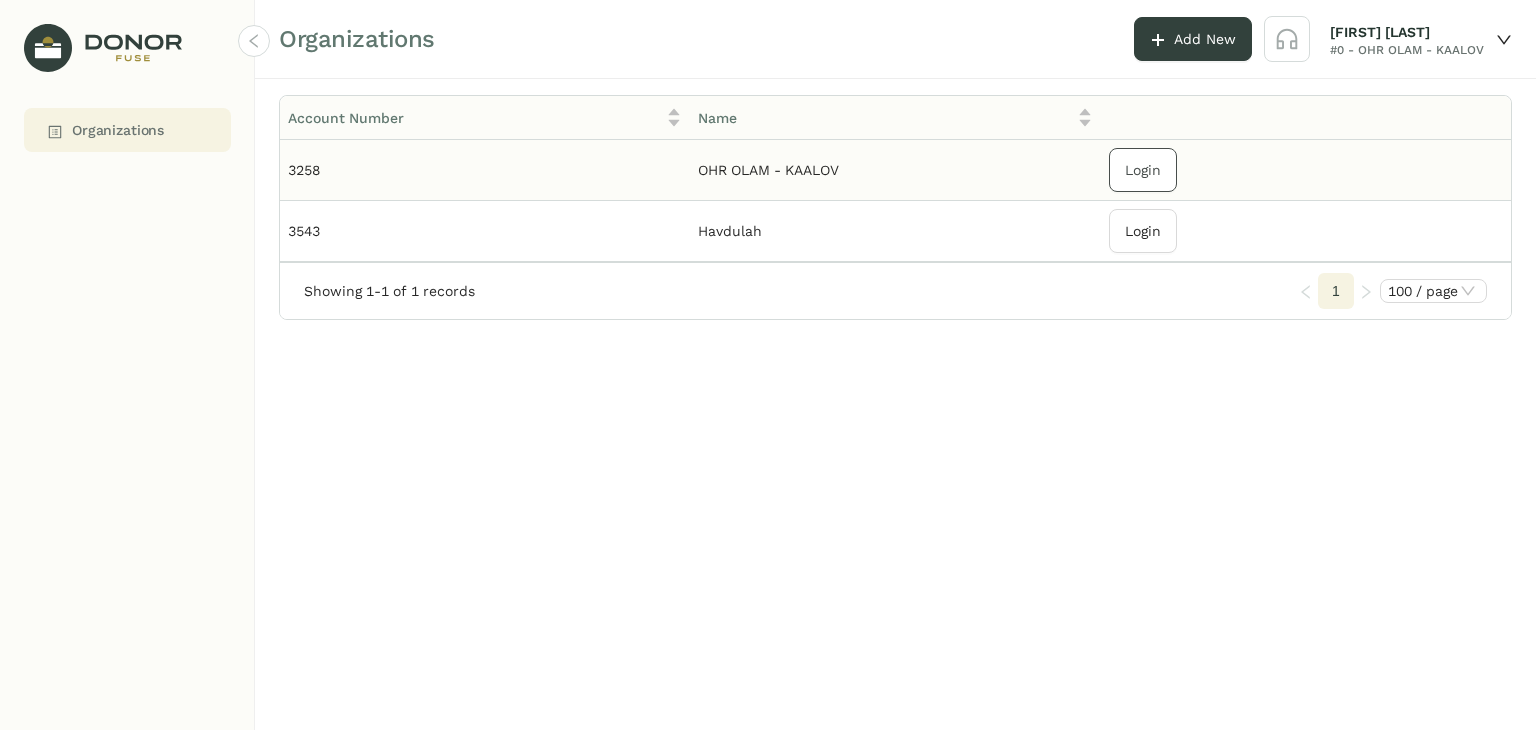 click on "Login" 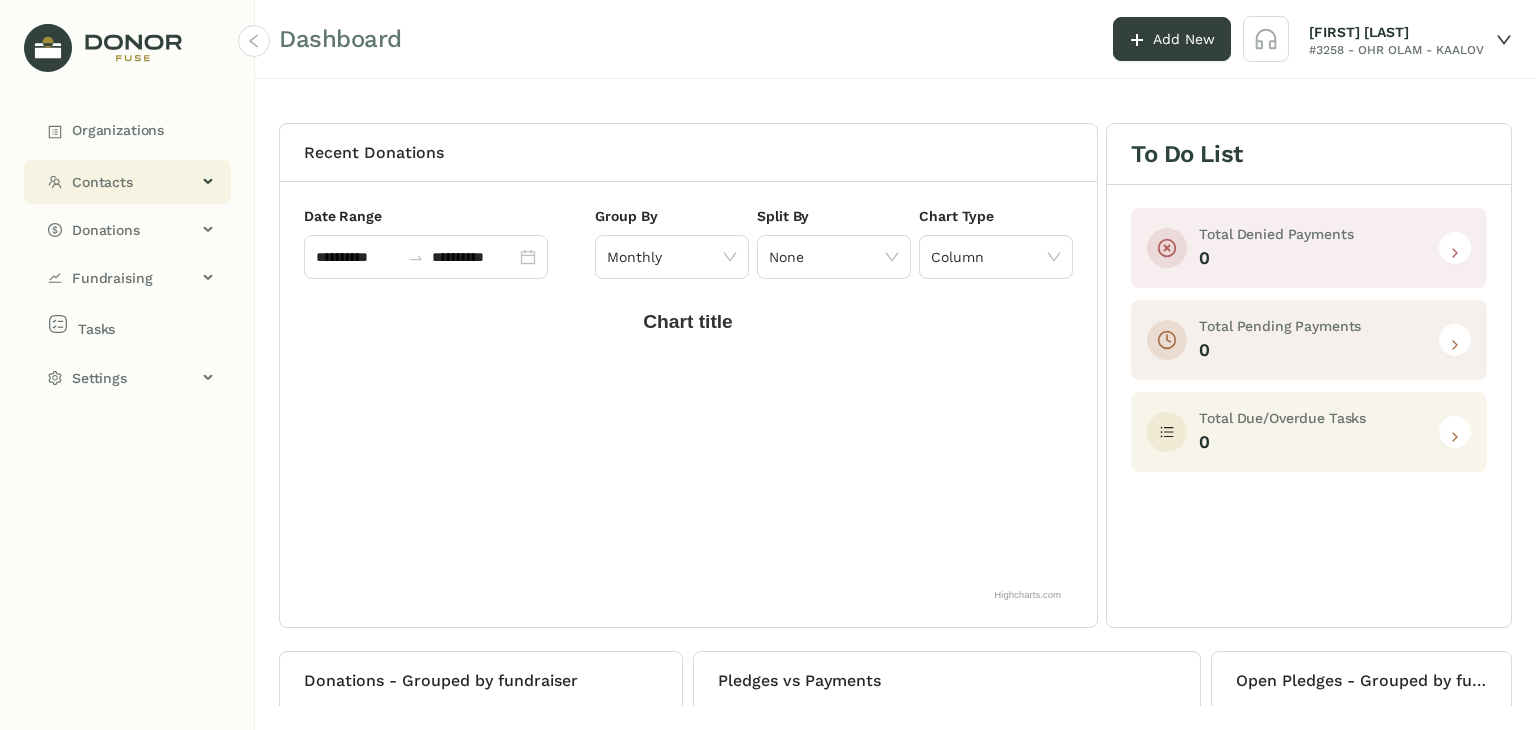 click on "Contacts" 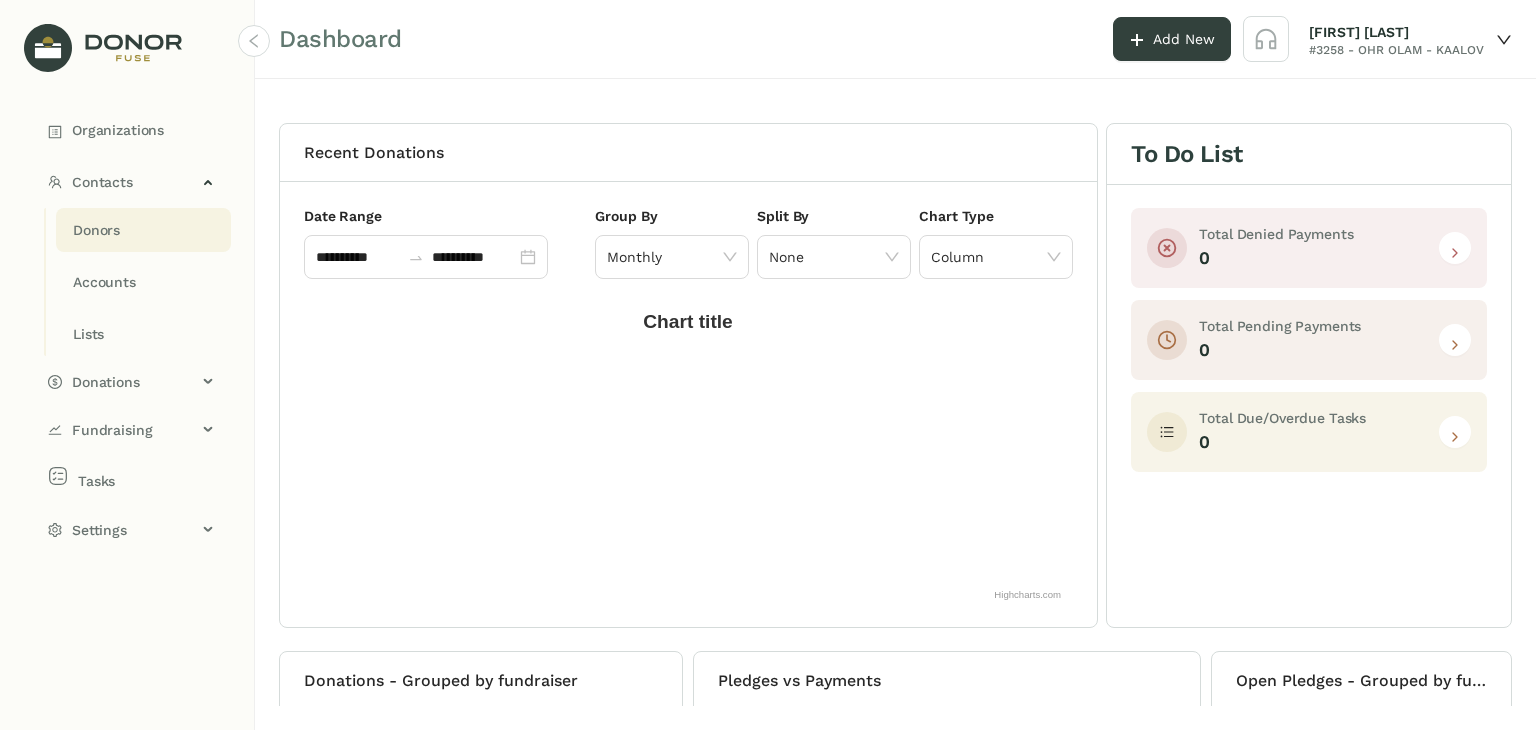 click on "Donors" 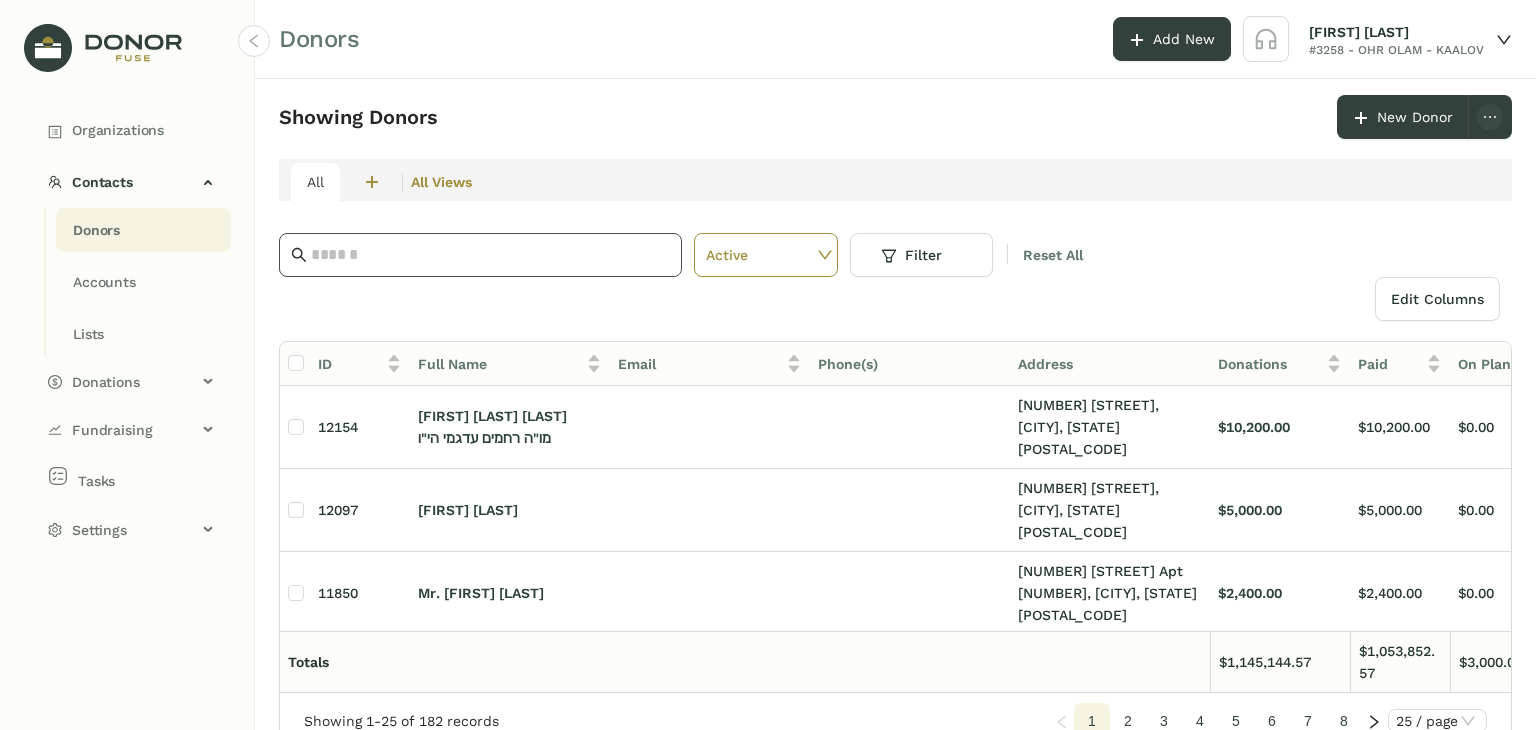 click 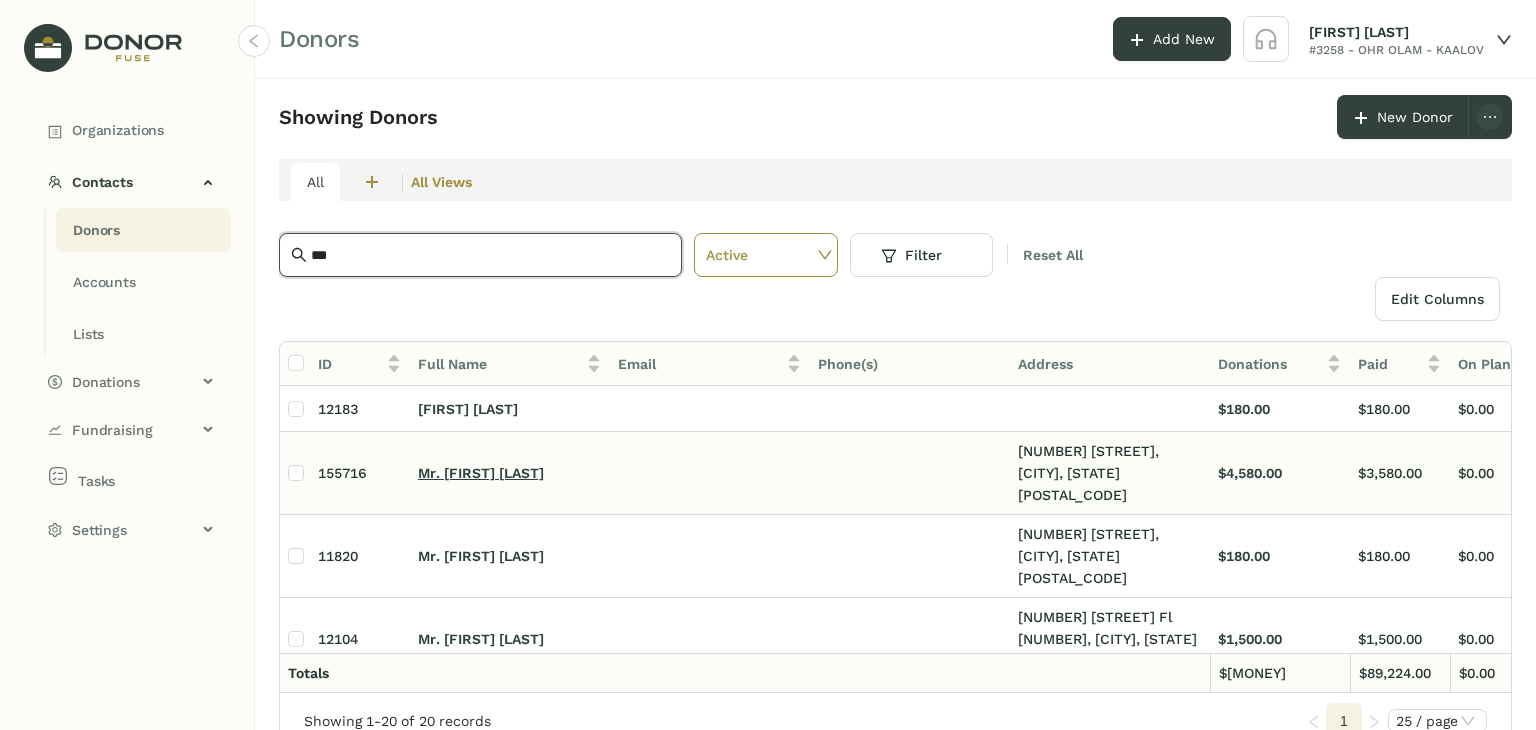 type on "***" 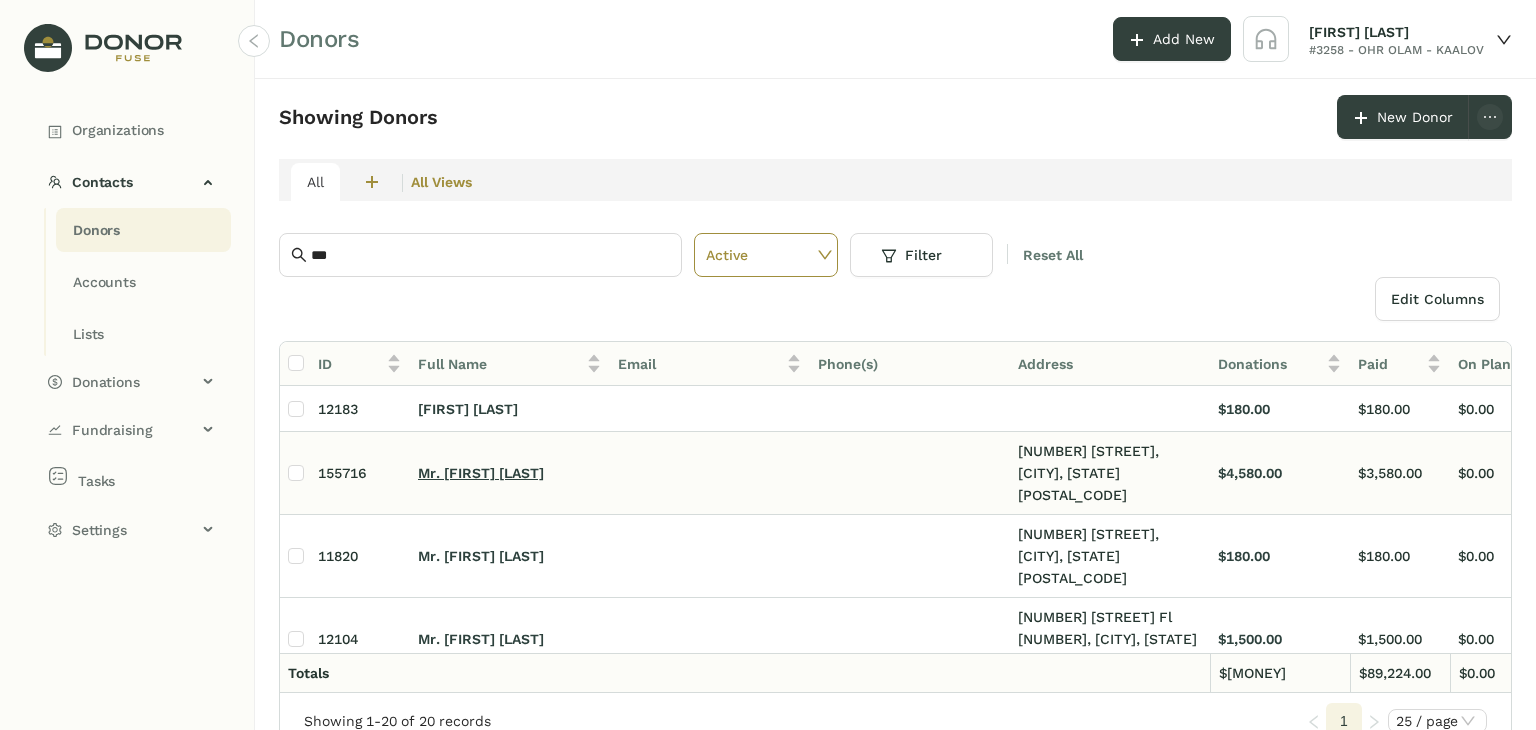 click on "Mr. [FIRST] [LAST]" 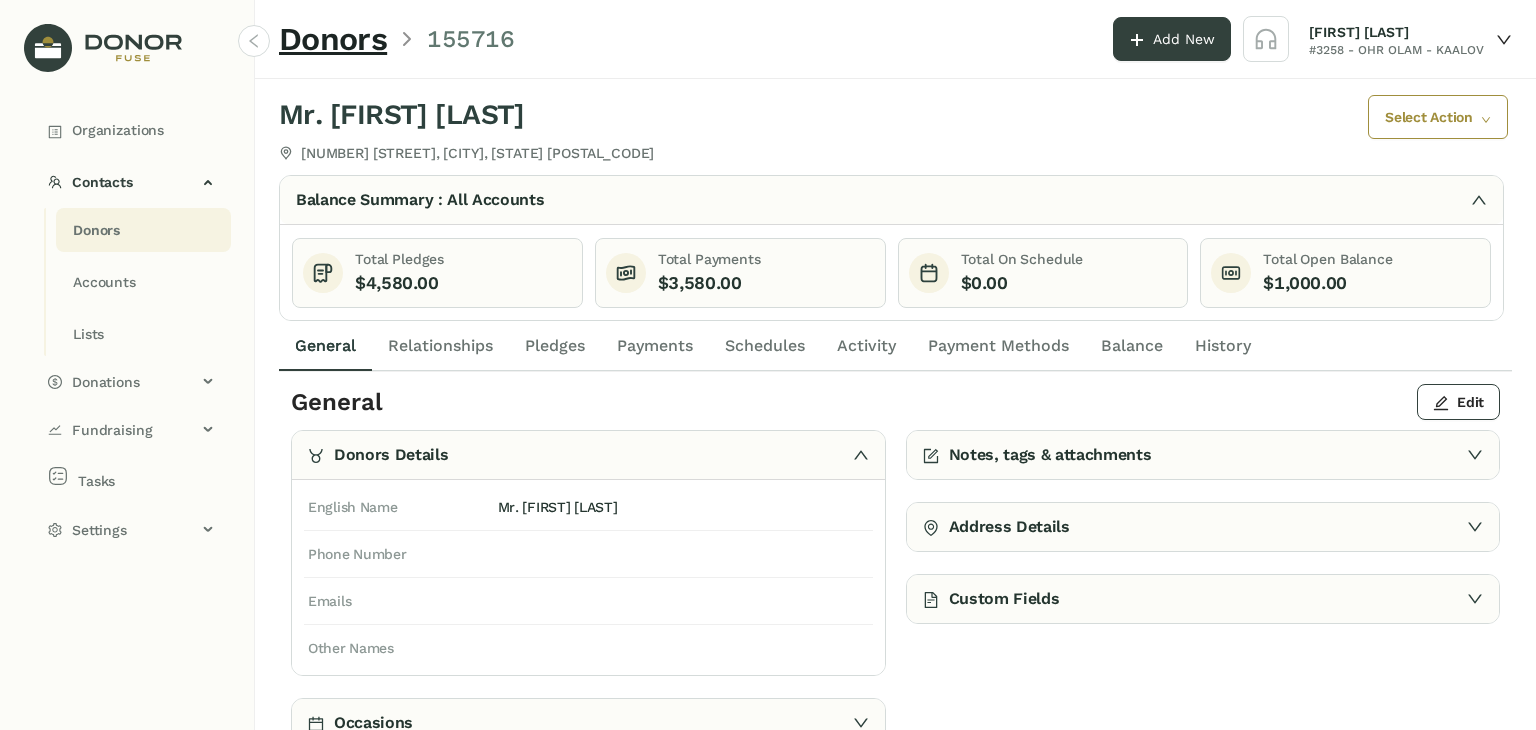 click on "Payments" 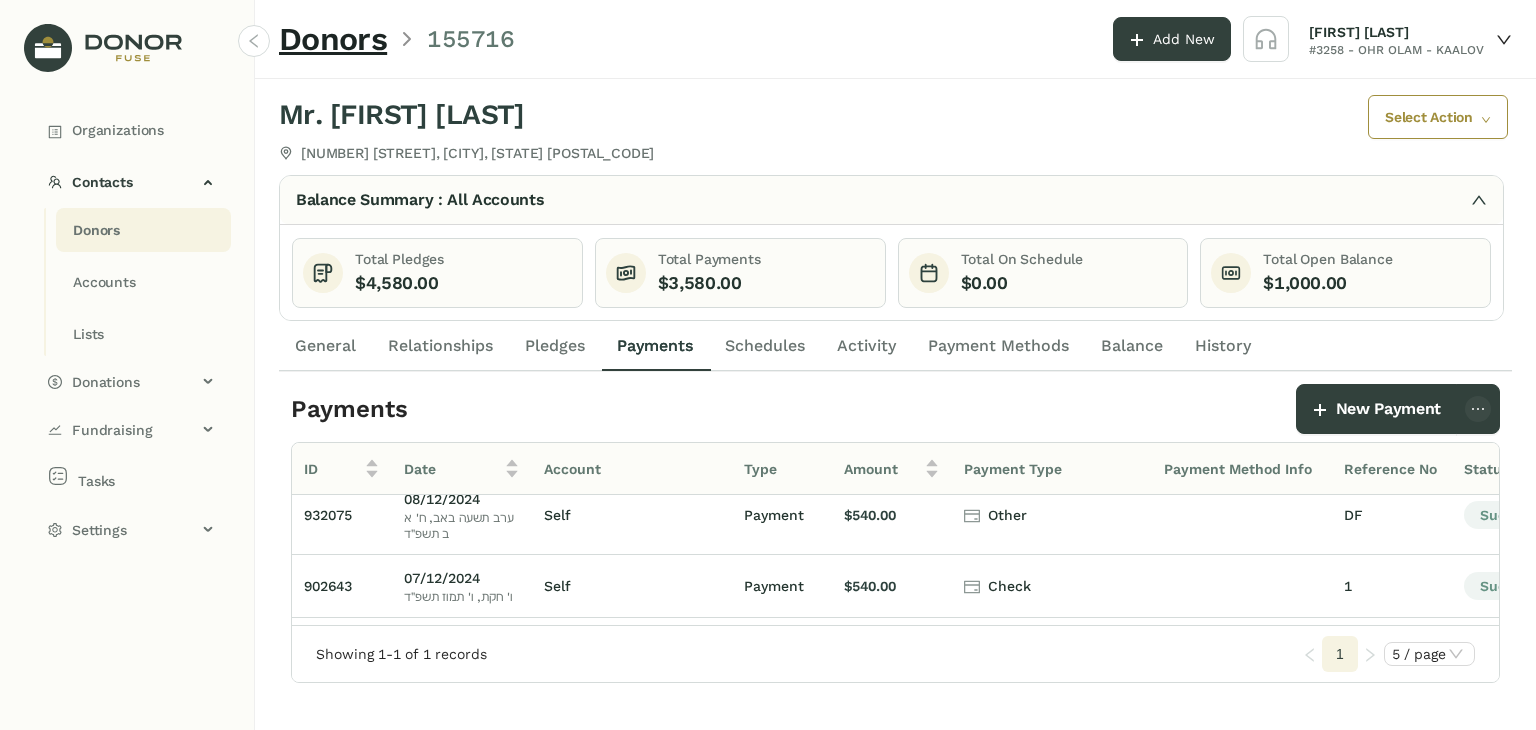 scroll, scrollTop: 0, scrollLeft: 0, axis: both 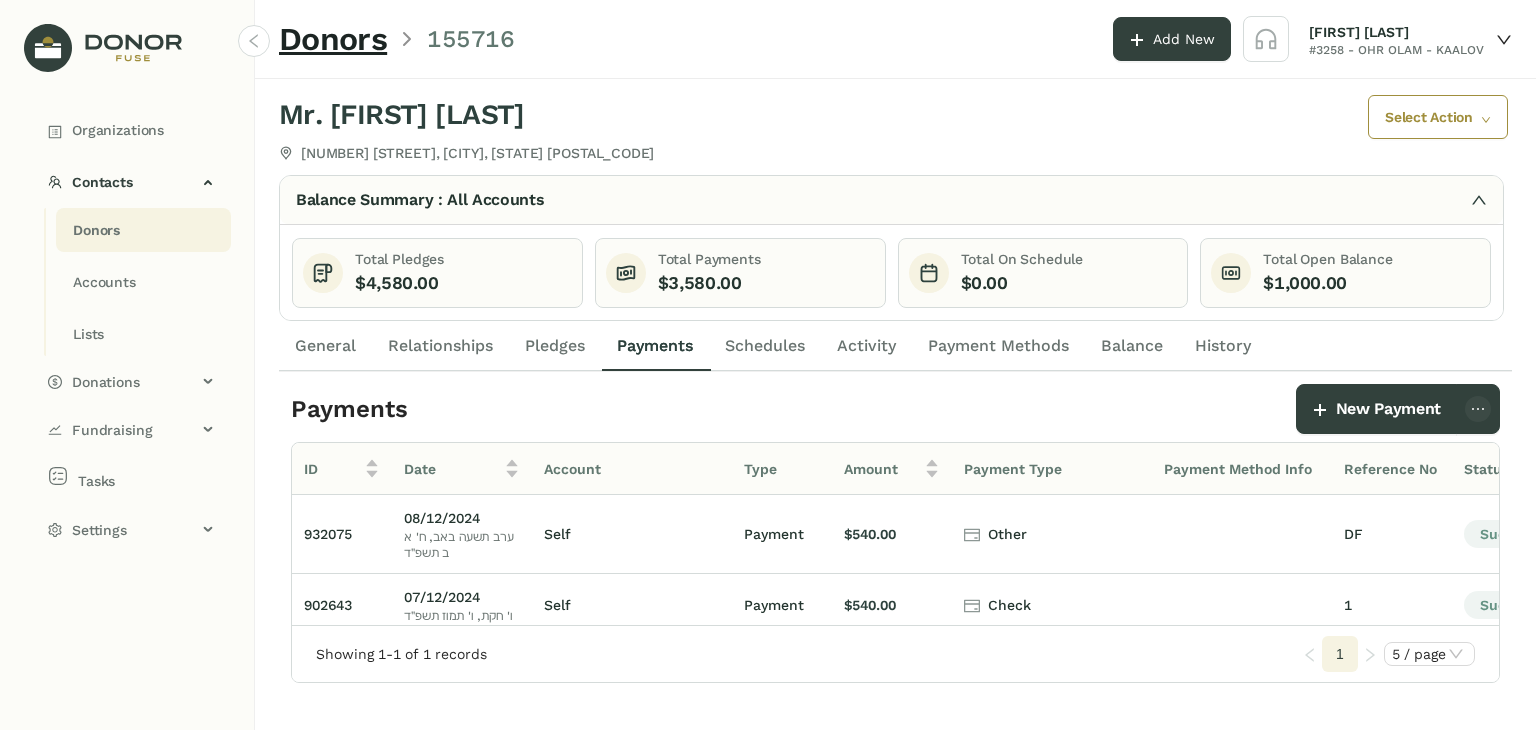 click on "Donors" 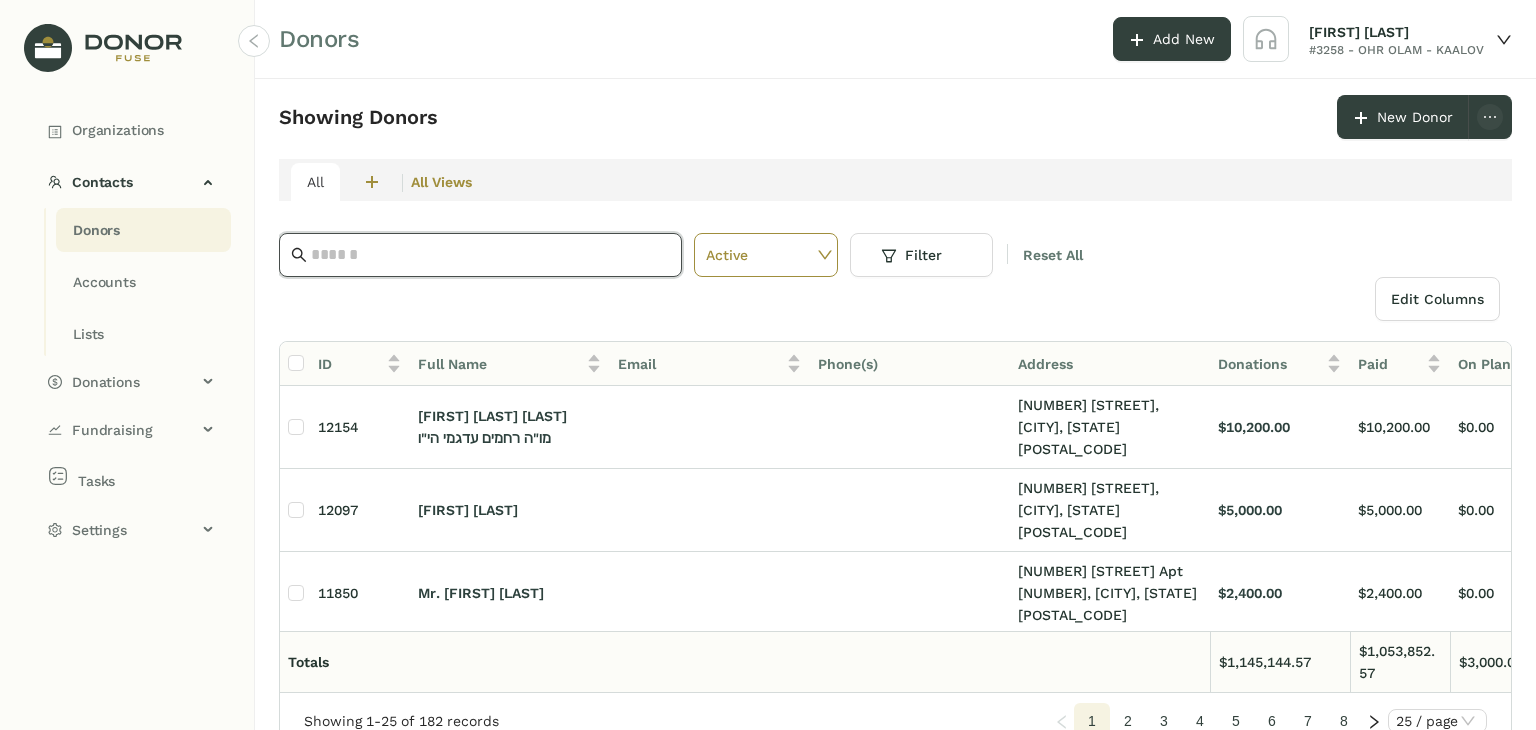 click 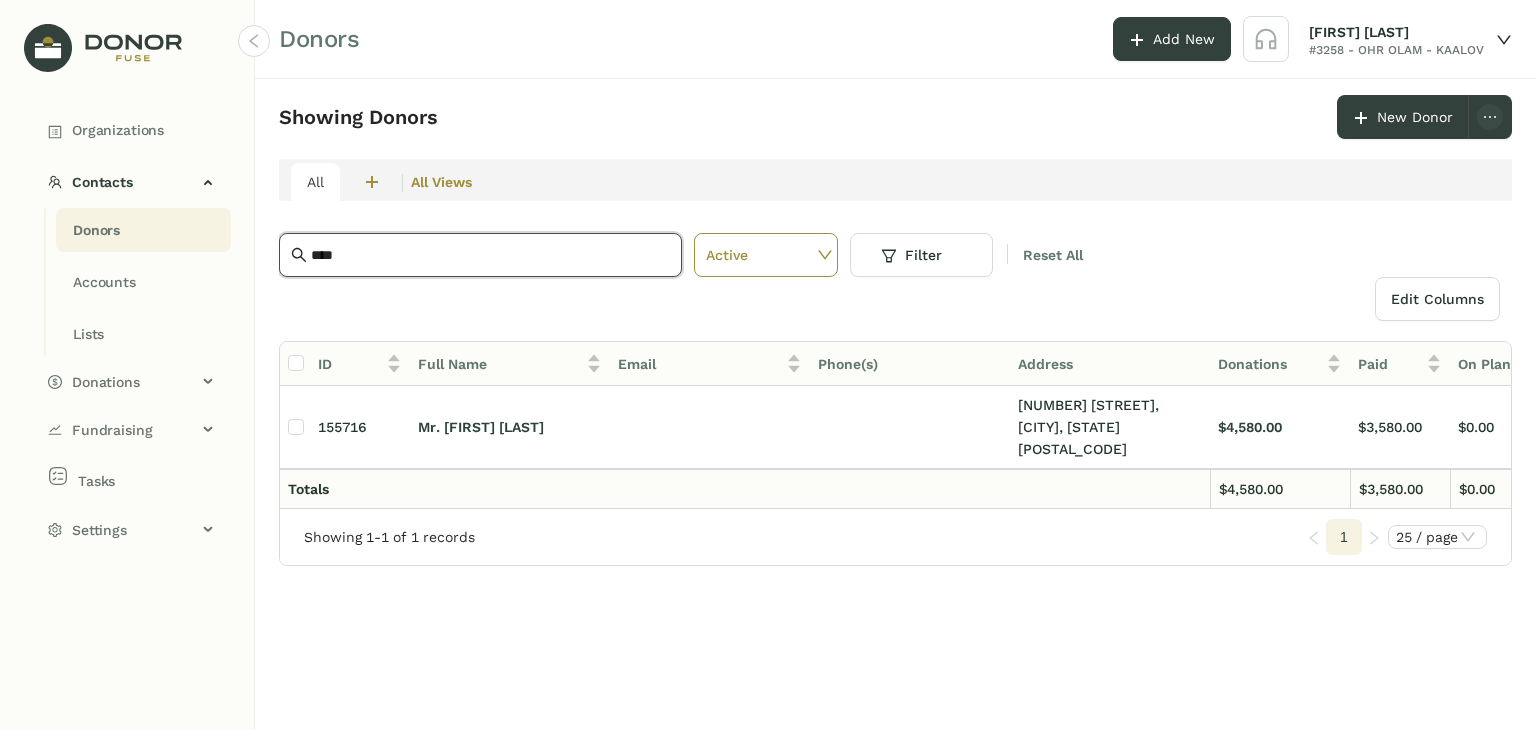 scroll, scrollTop: 0, scrollLeft: 0, axis: both 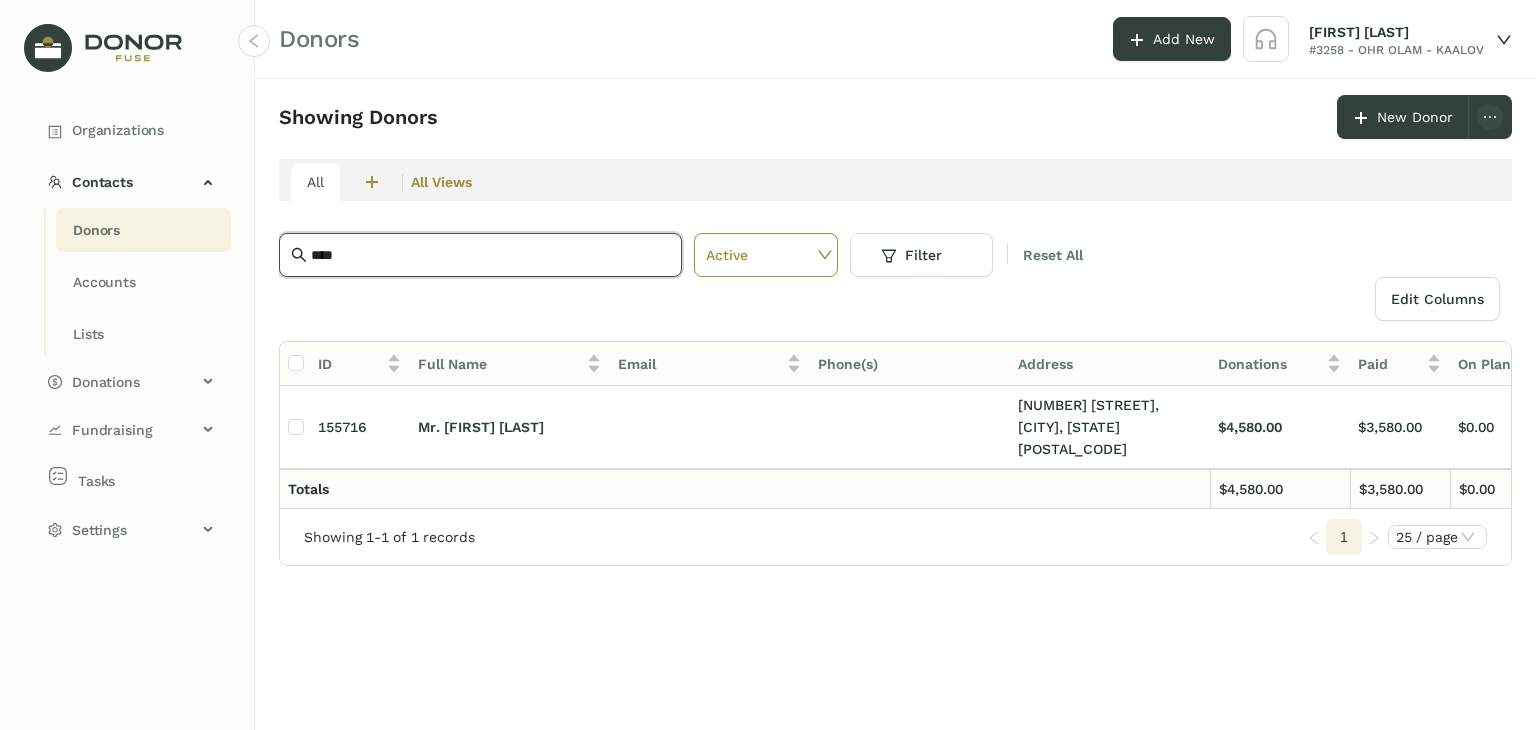 drag, startPoint x: 429, startPoint y: 249, endPoint x: 234, endPoint y: 277, distance: 197 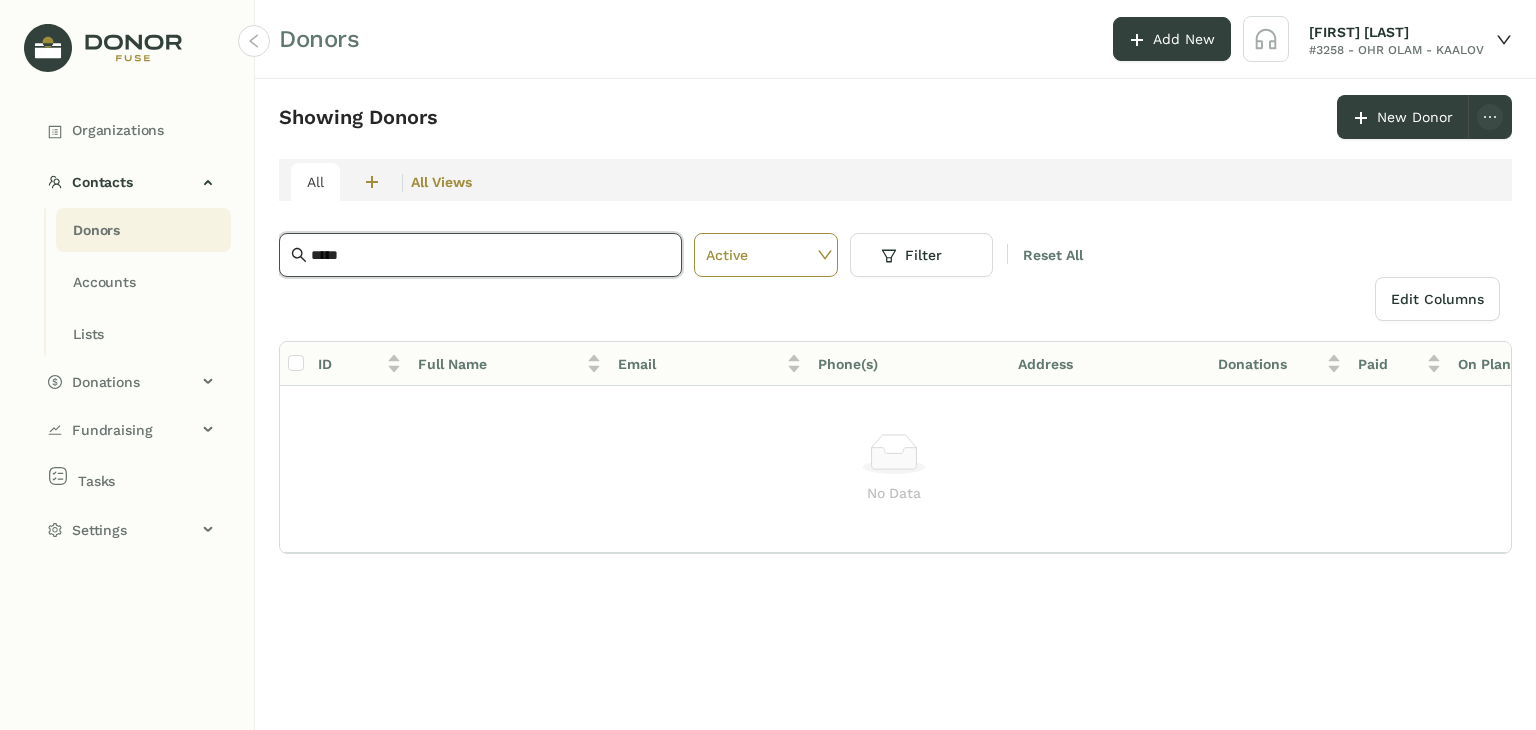 type on "*****" 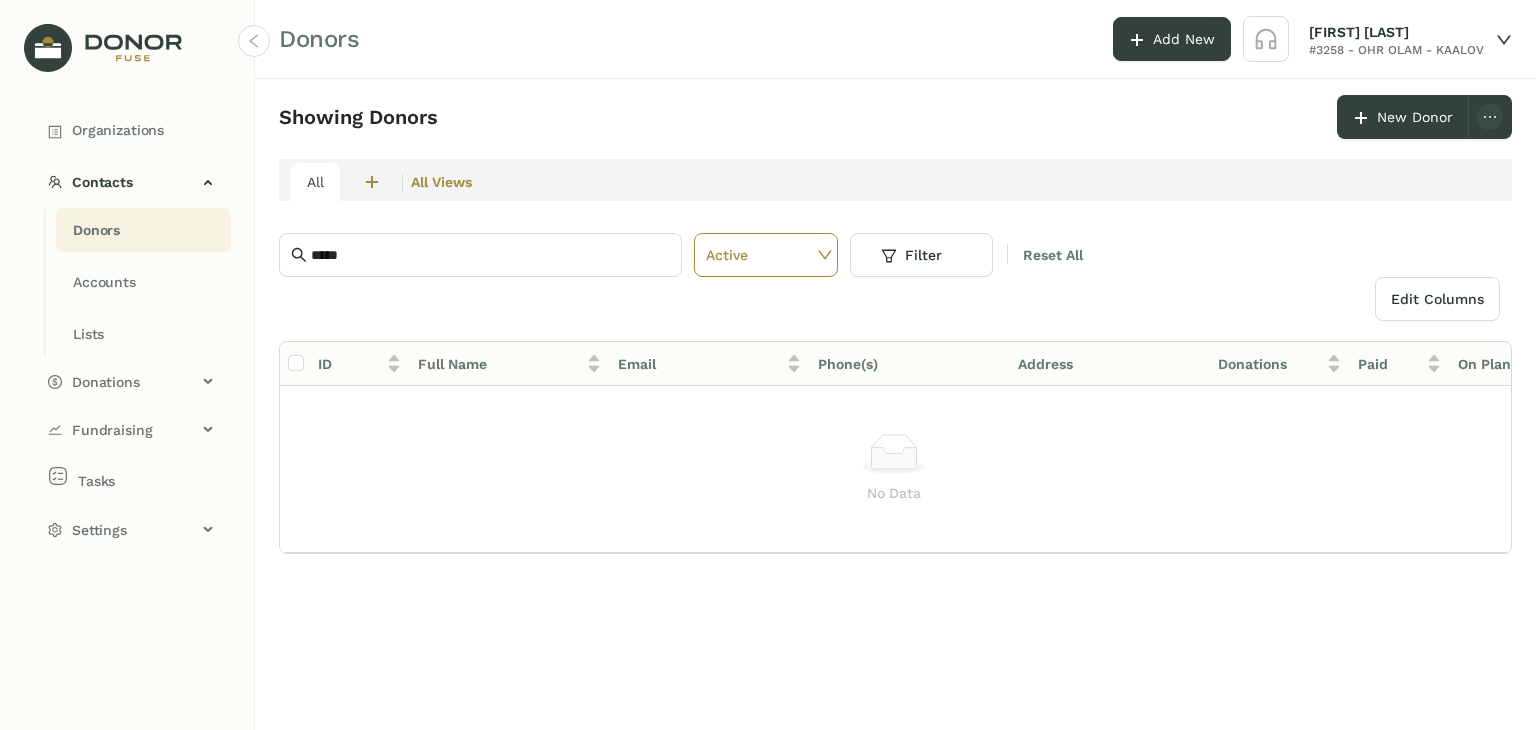 click on "Donors" 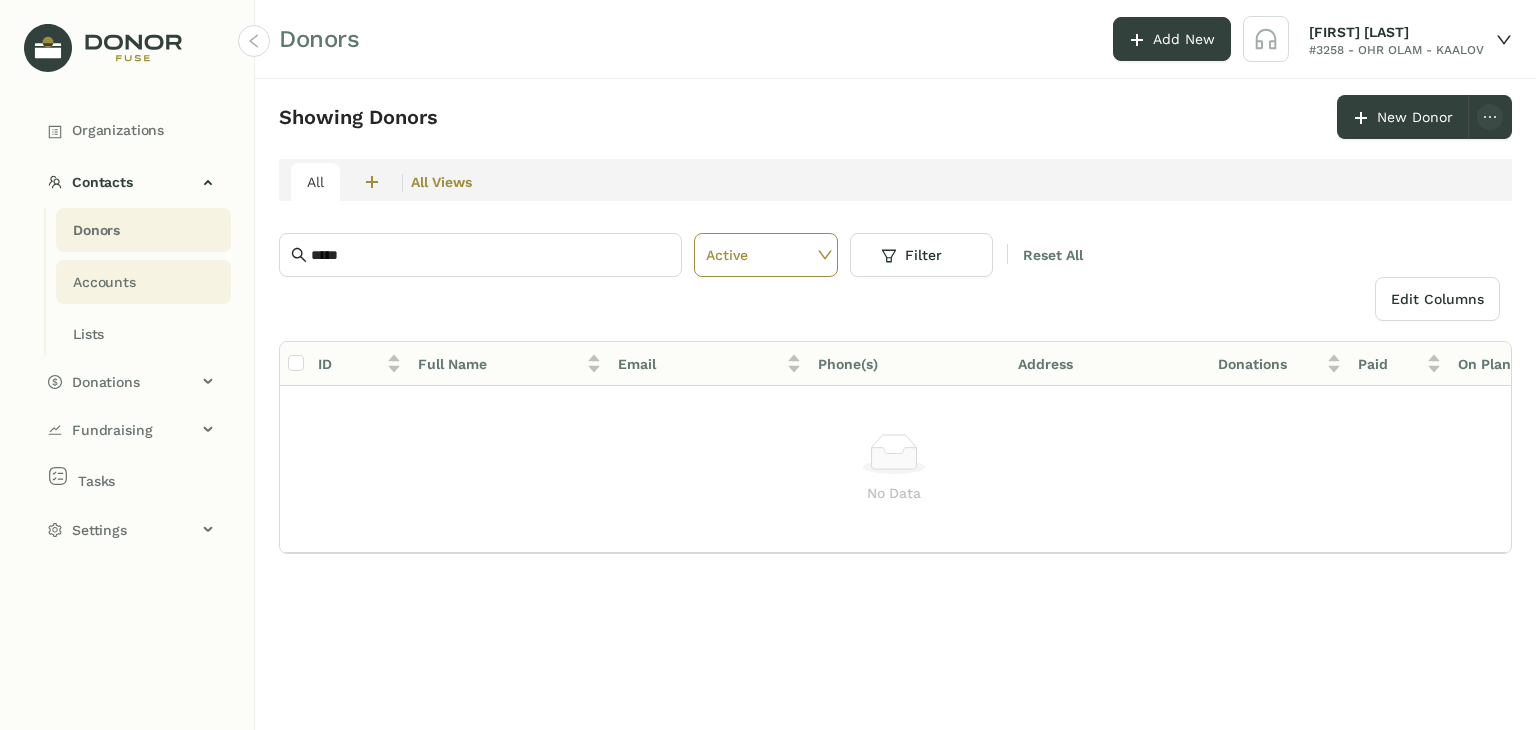 click on "Accounts" 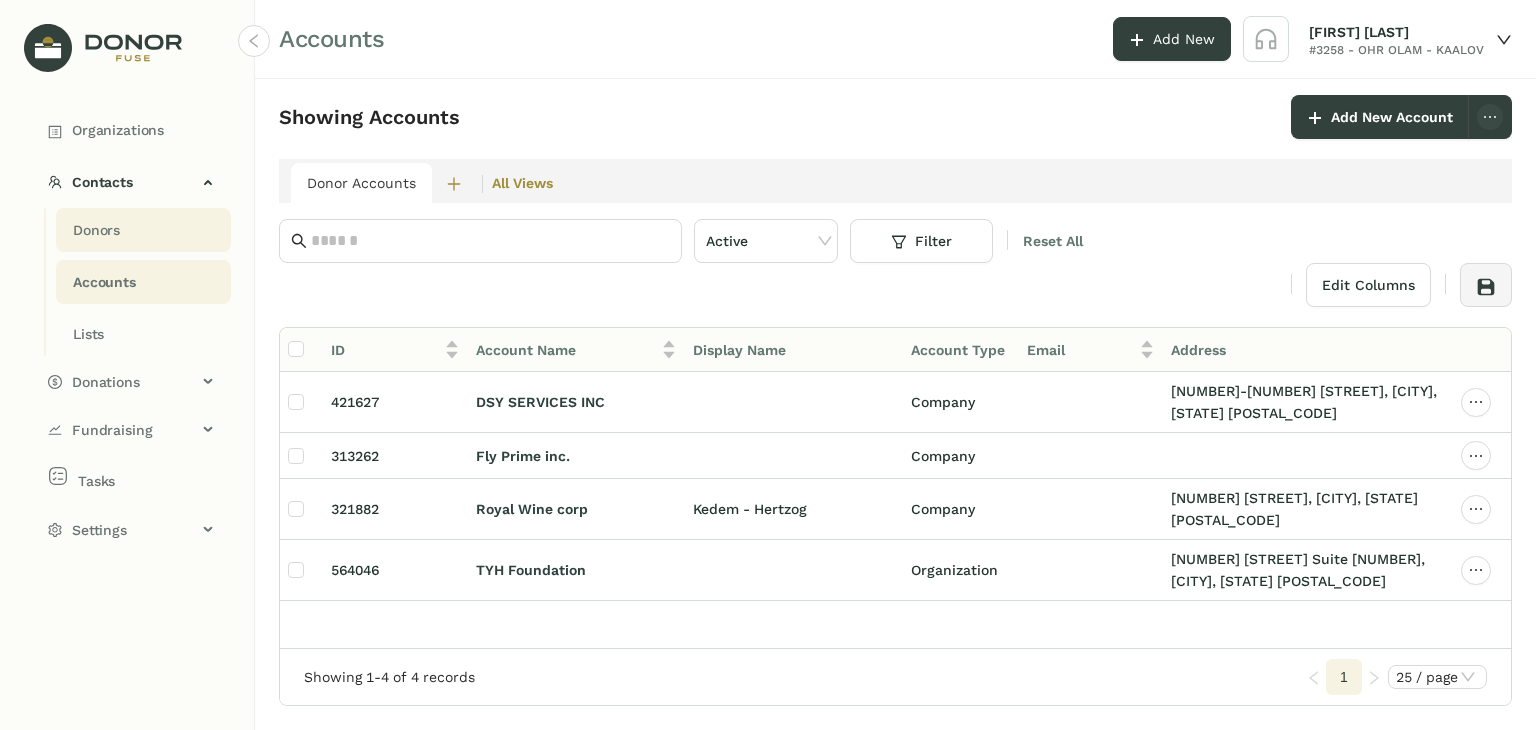 click on "Donors" 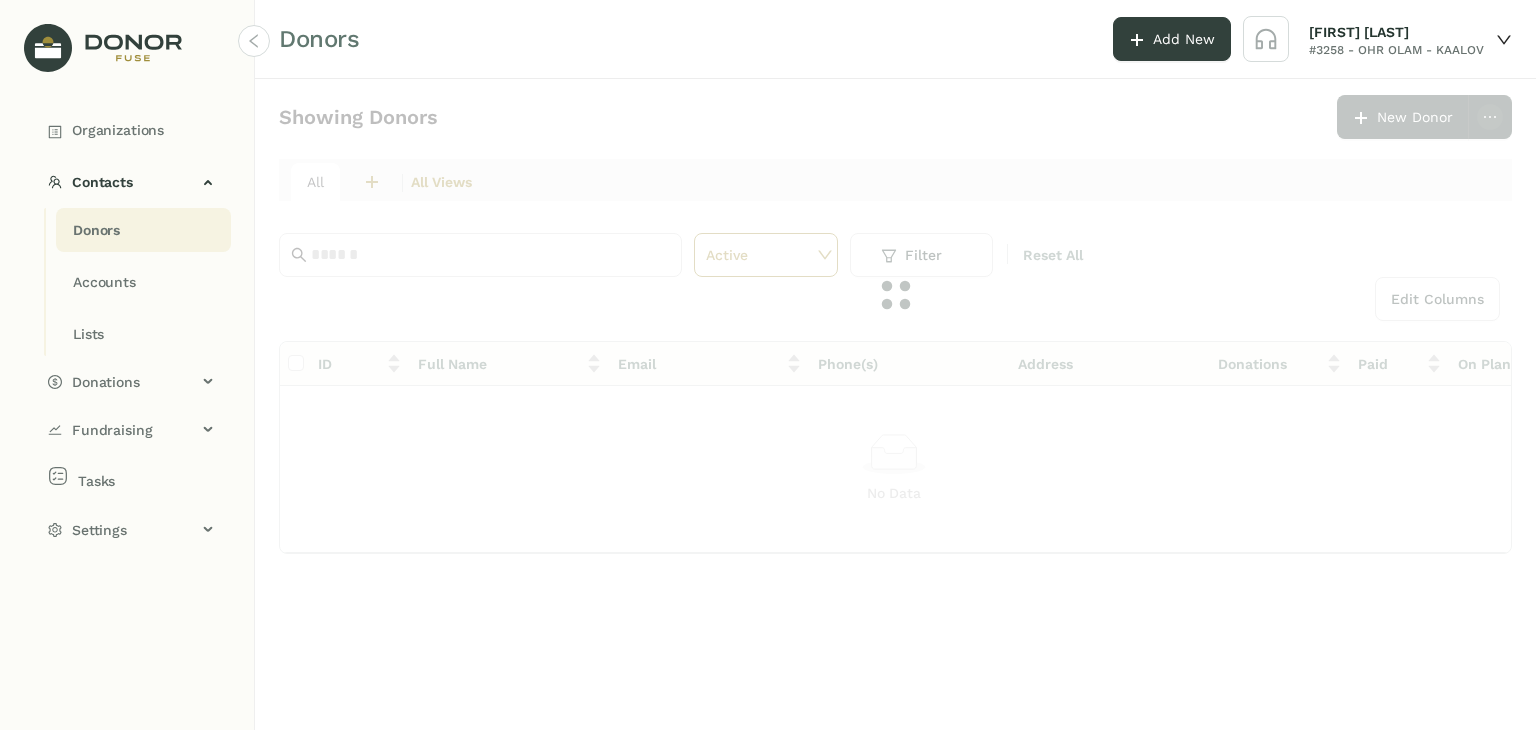 click 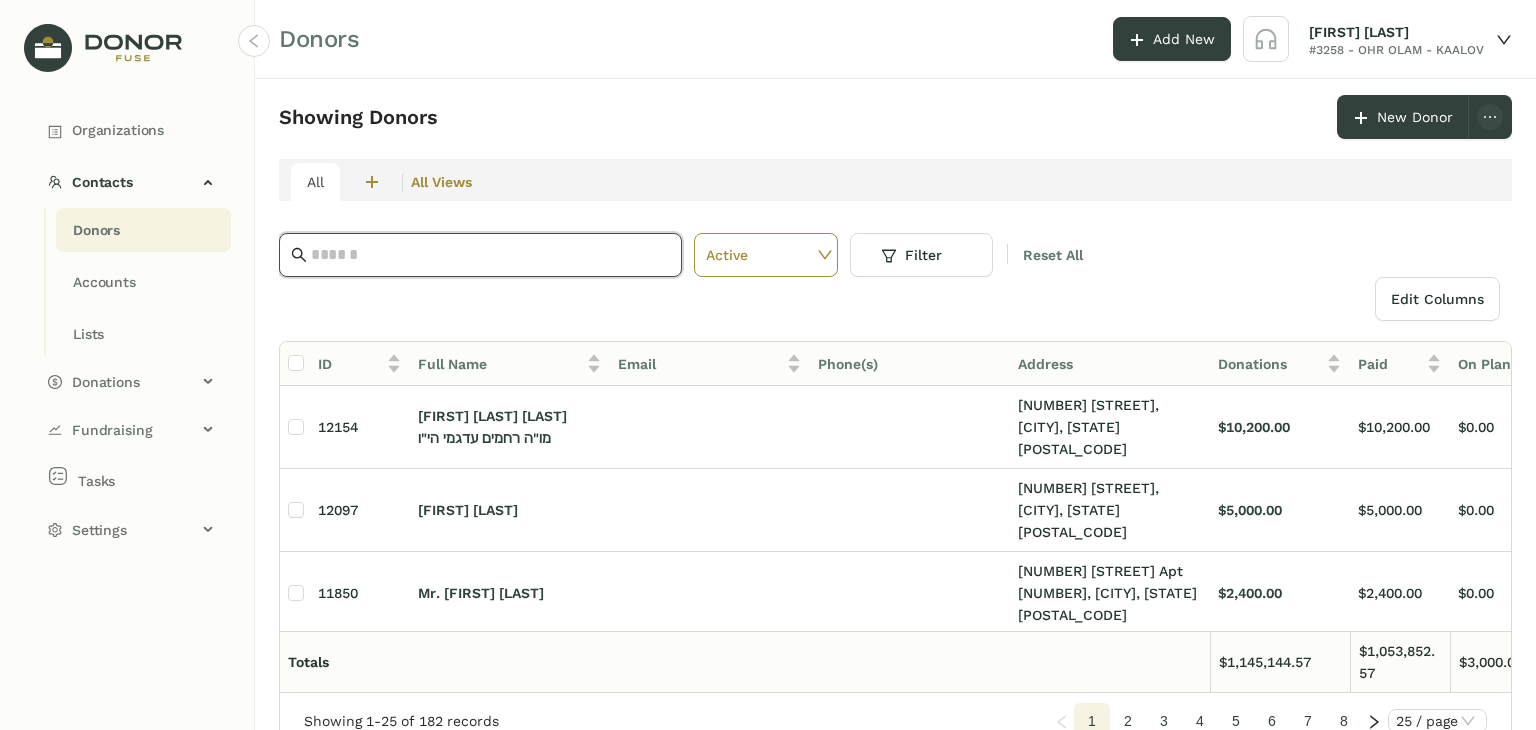 click 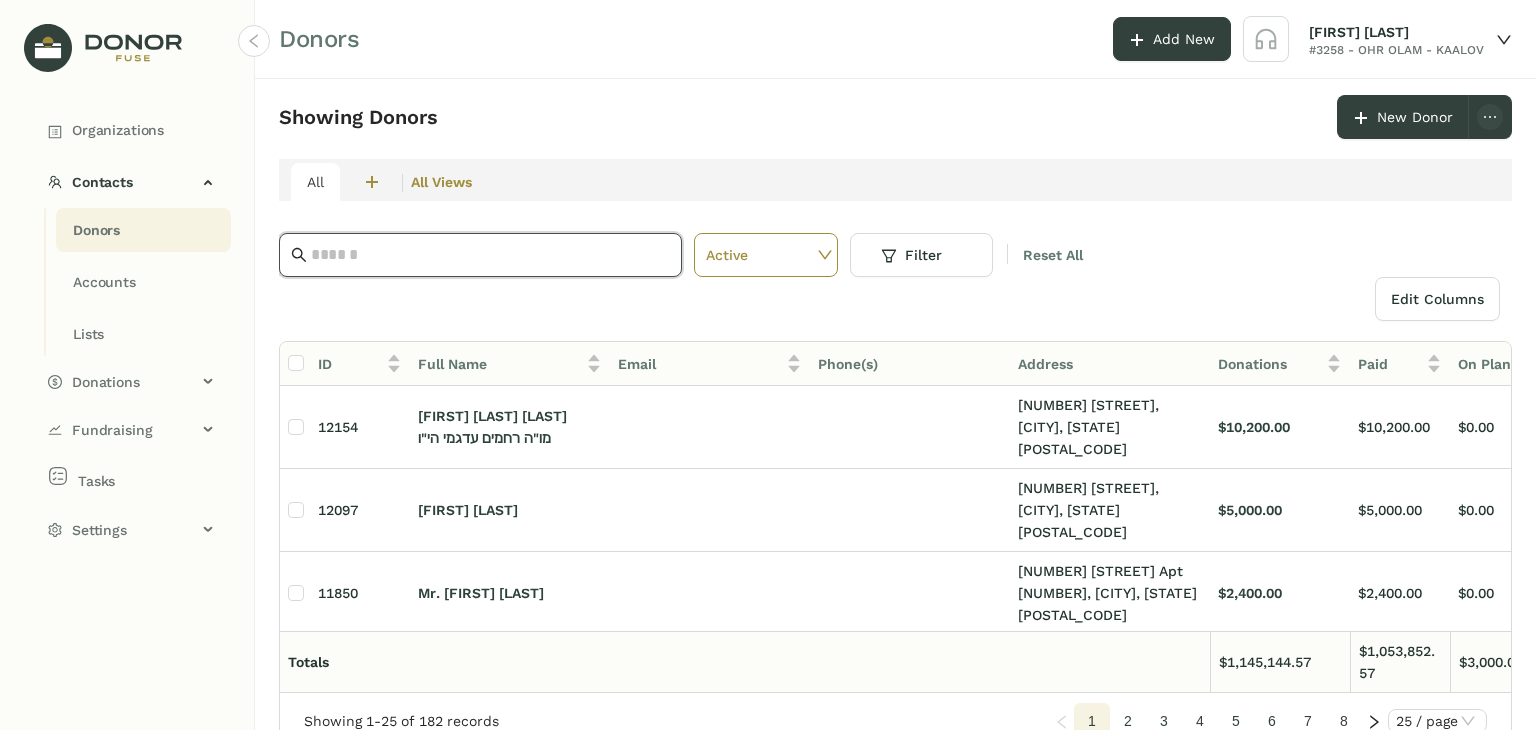 click 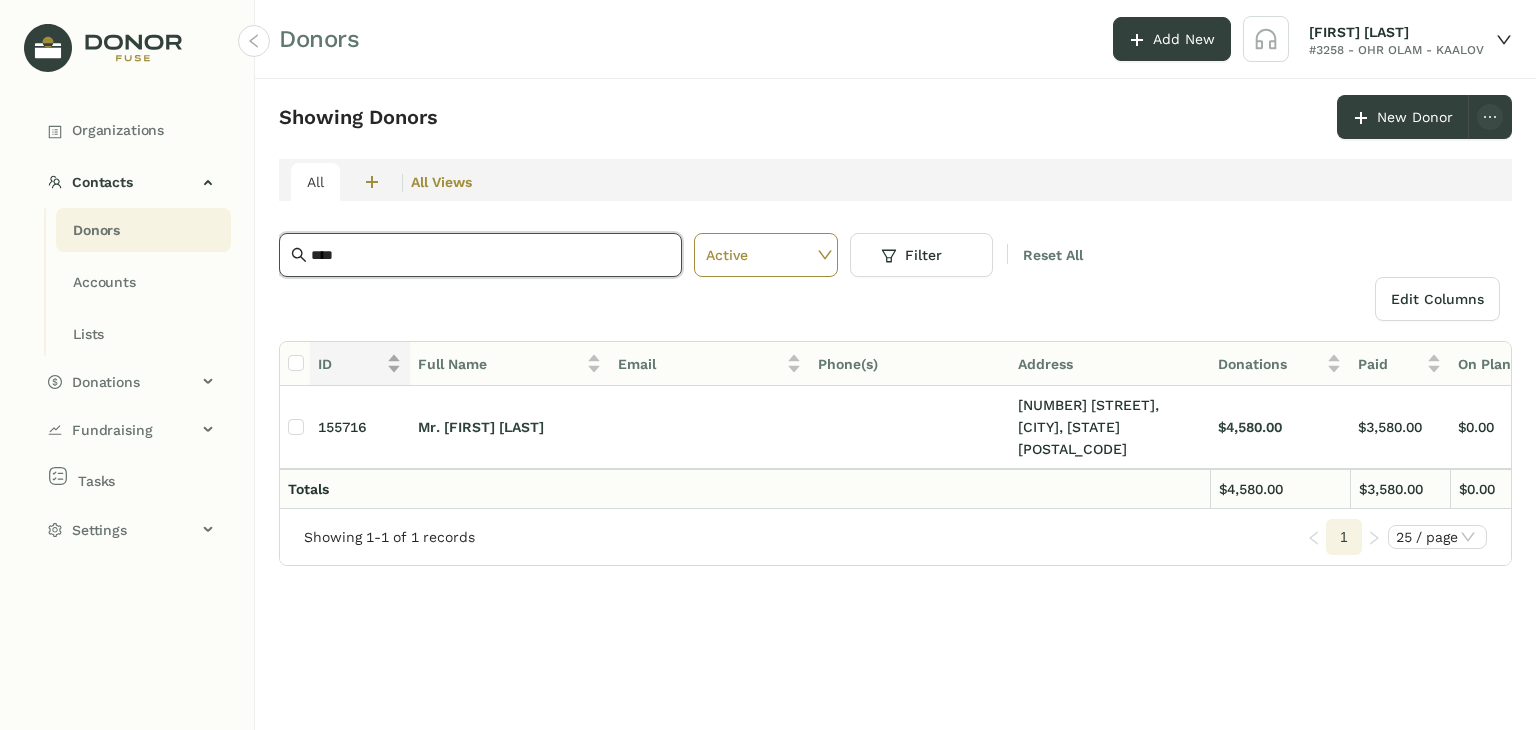 scroll, scrollTop: 0, scrollLeft: 0, axis: both 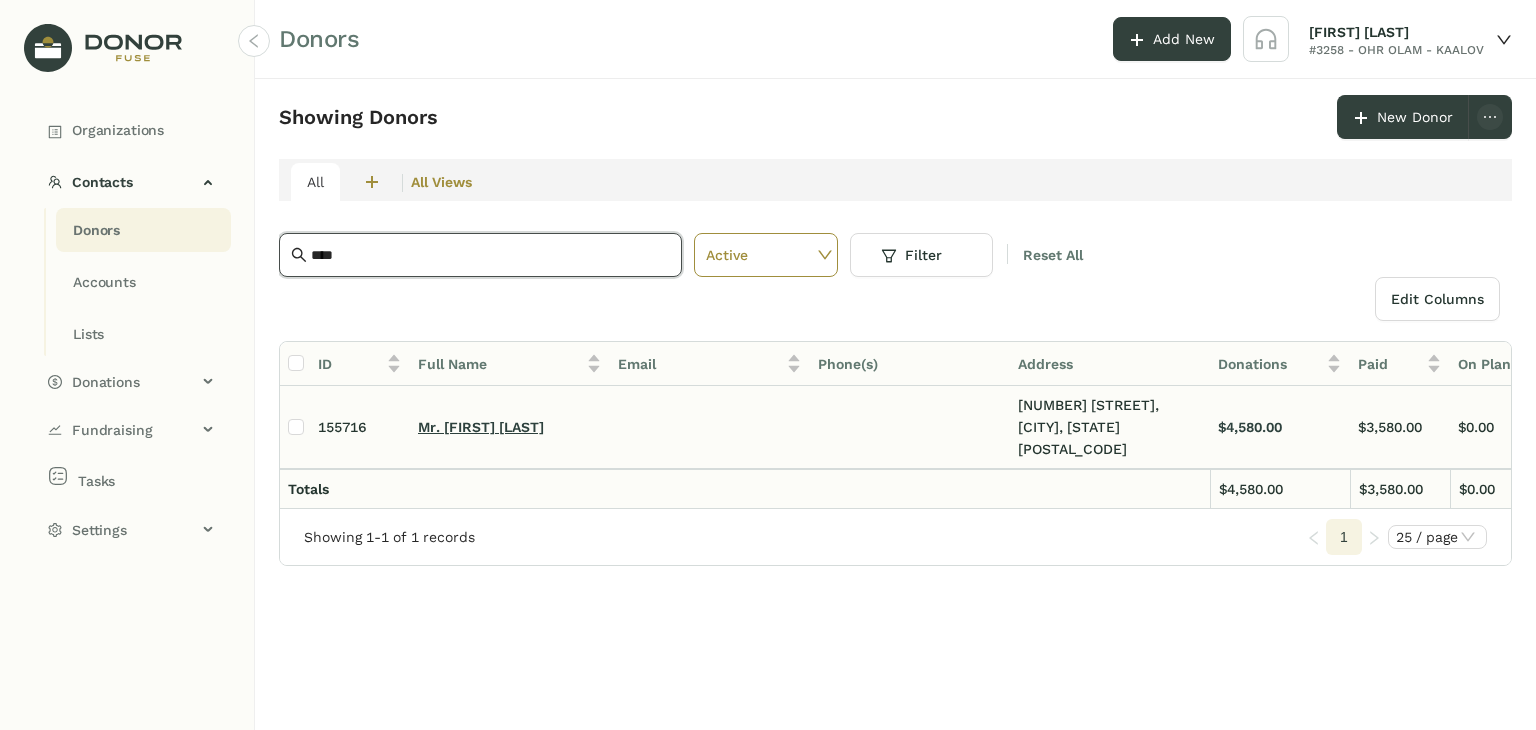 type on "****" 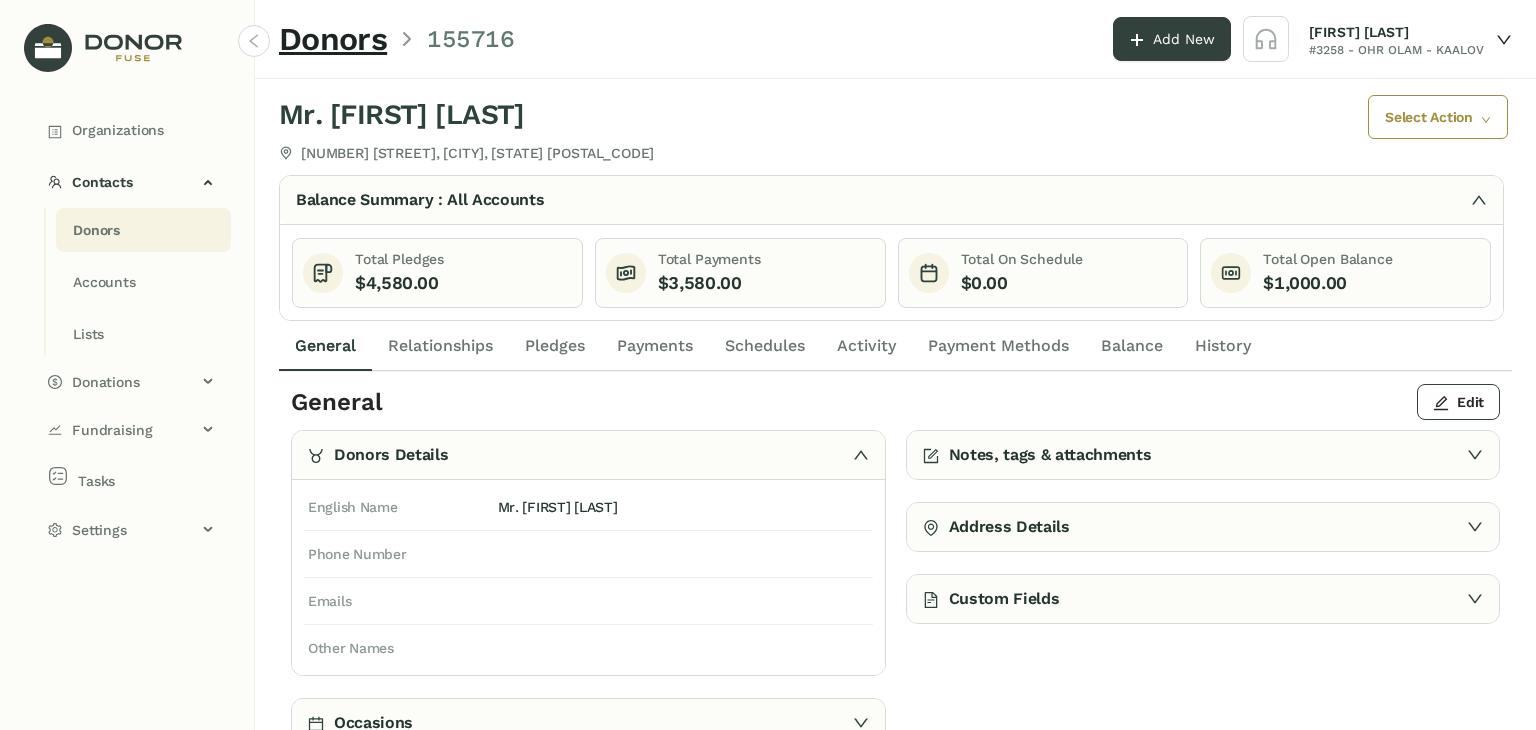 click on "Pledges" 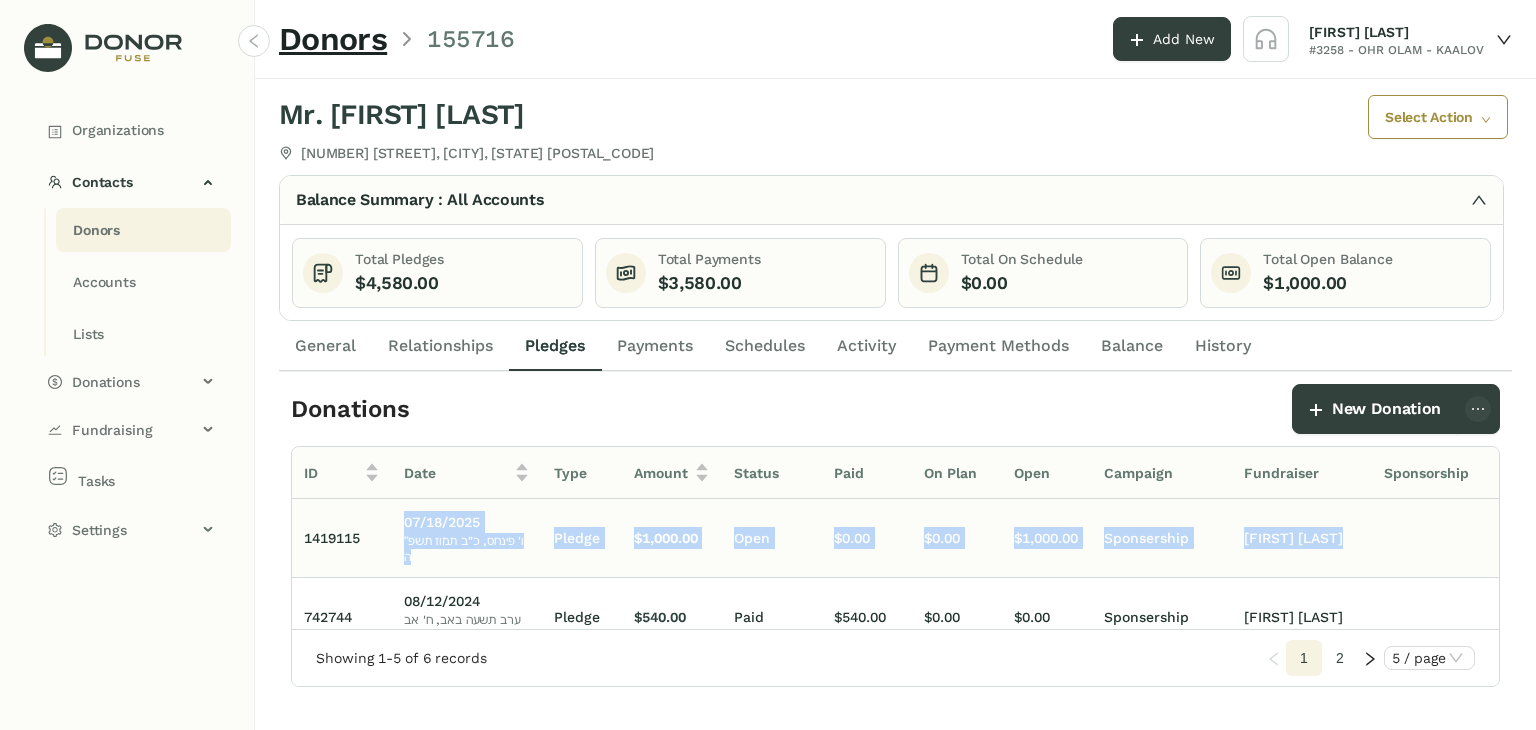 drag, startPoint x: 389, startPoint y: 529, endPoint x: 1420, endPoint y: 537, distance: 1031.031 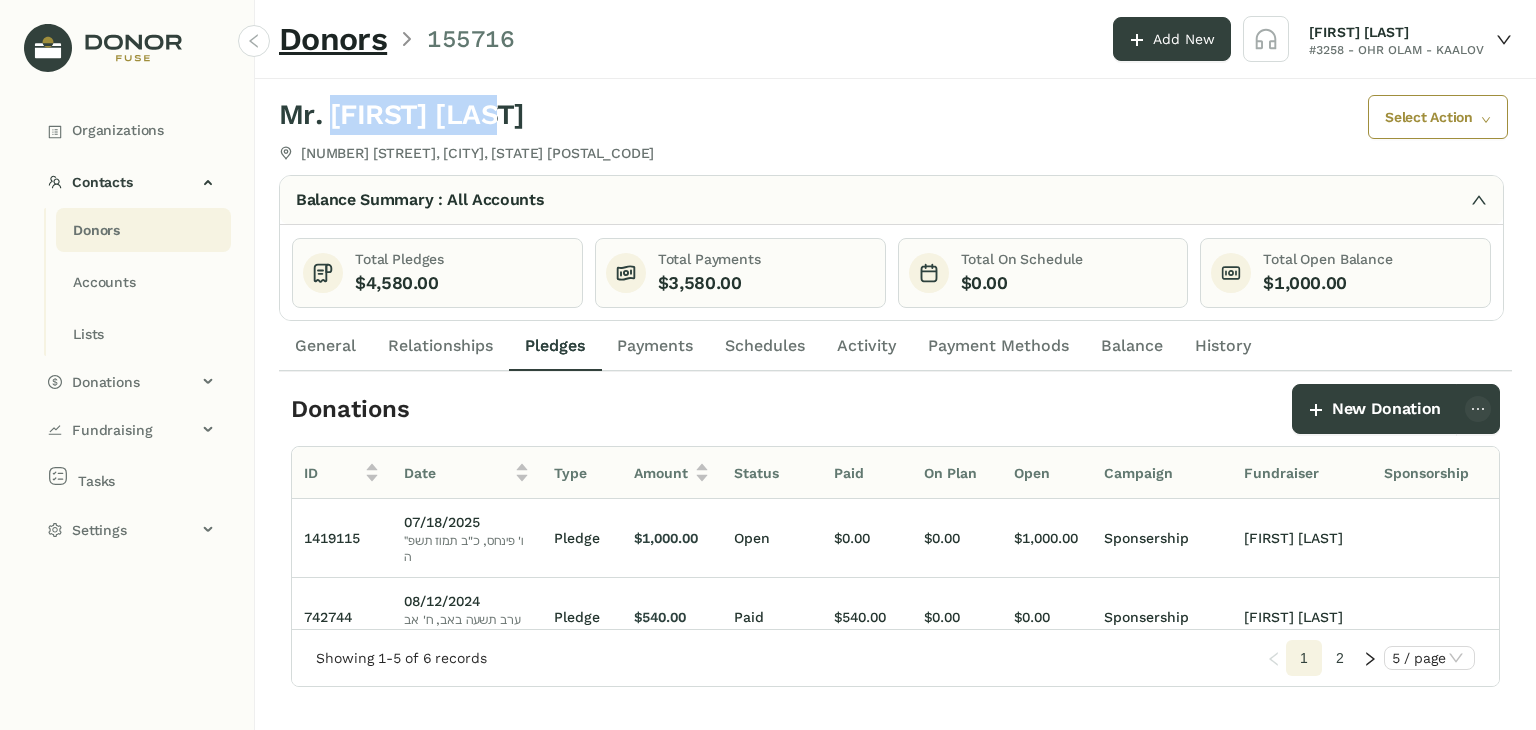 drag, startPoint x: 486, startPoint y: 125, endPoint x: 331, endPoint y: 133, distance: 155.20631 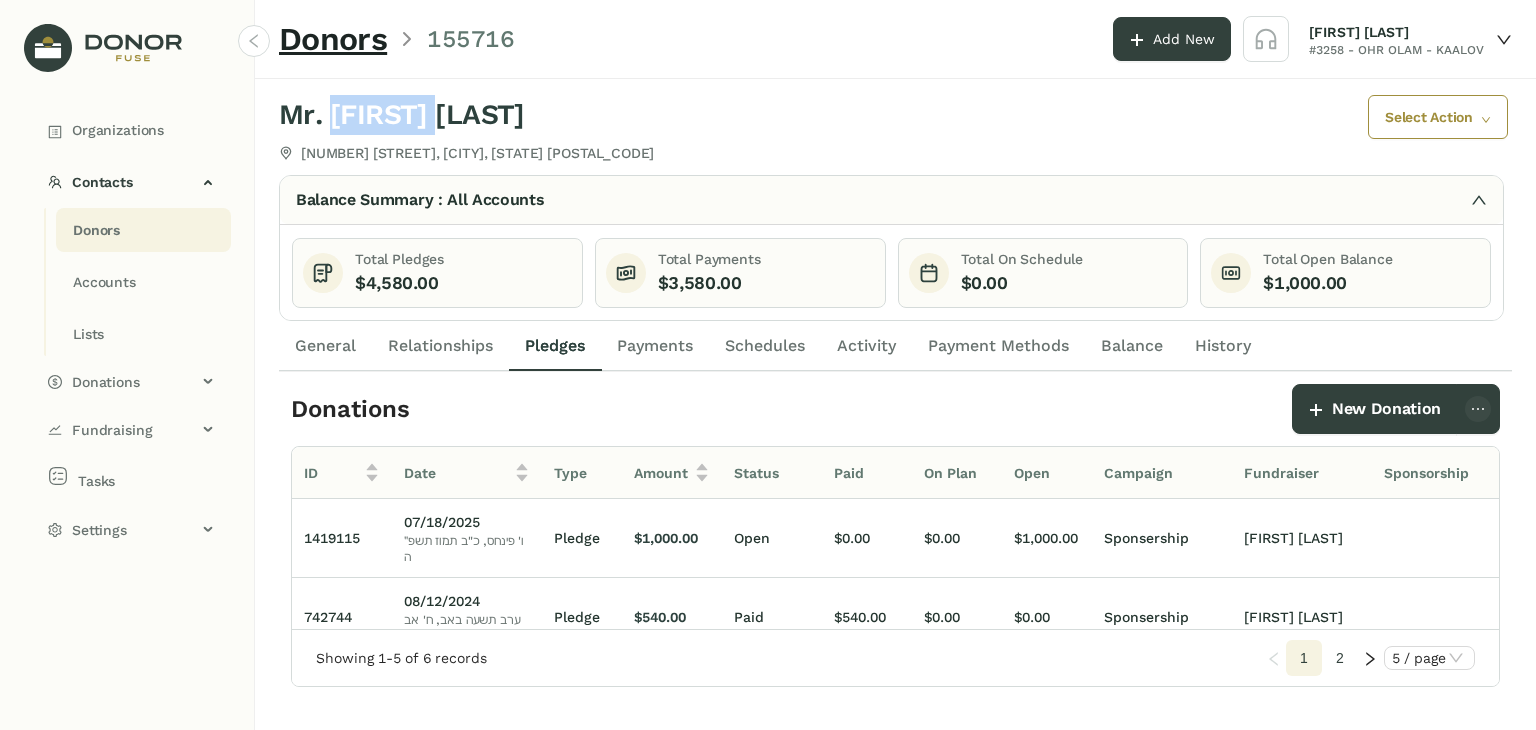 click on "Mr. [FIRST] [LAST]" 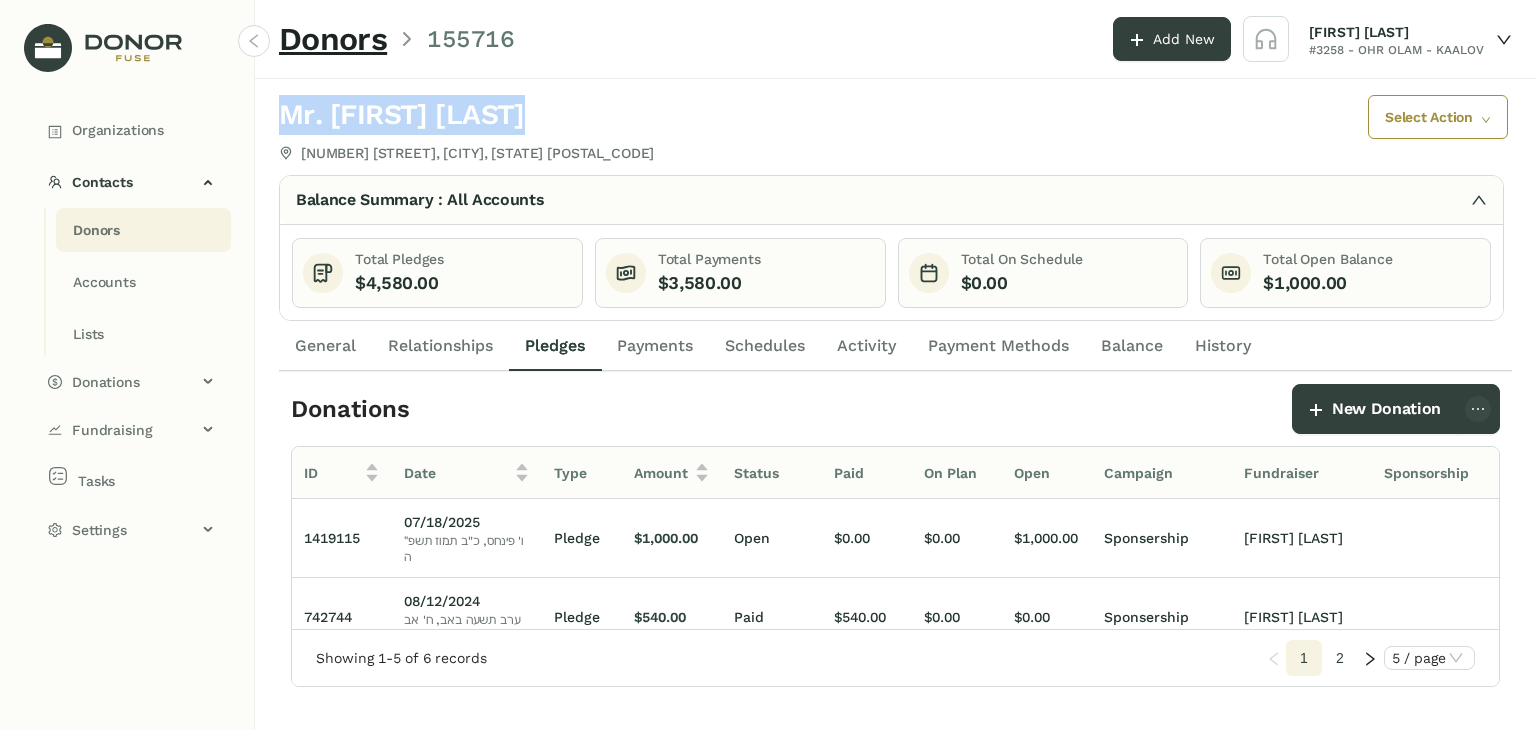 click on "Mr. [FIRST] [LAST]" 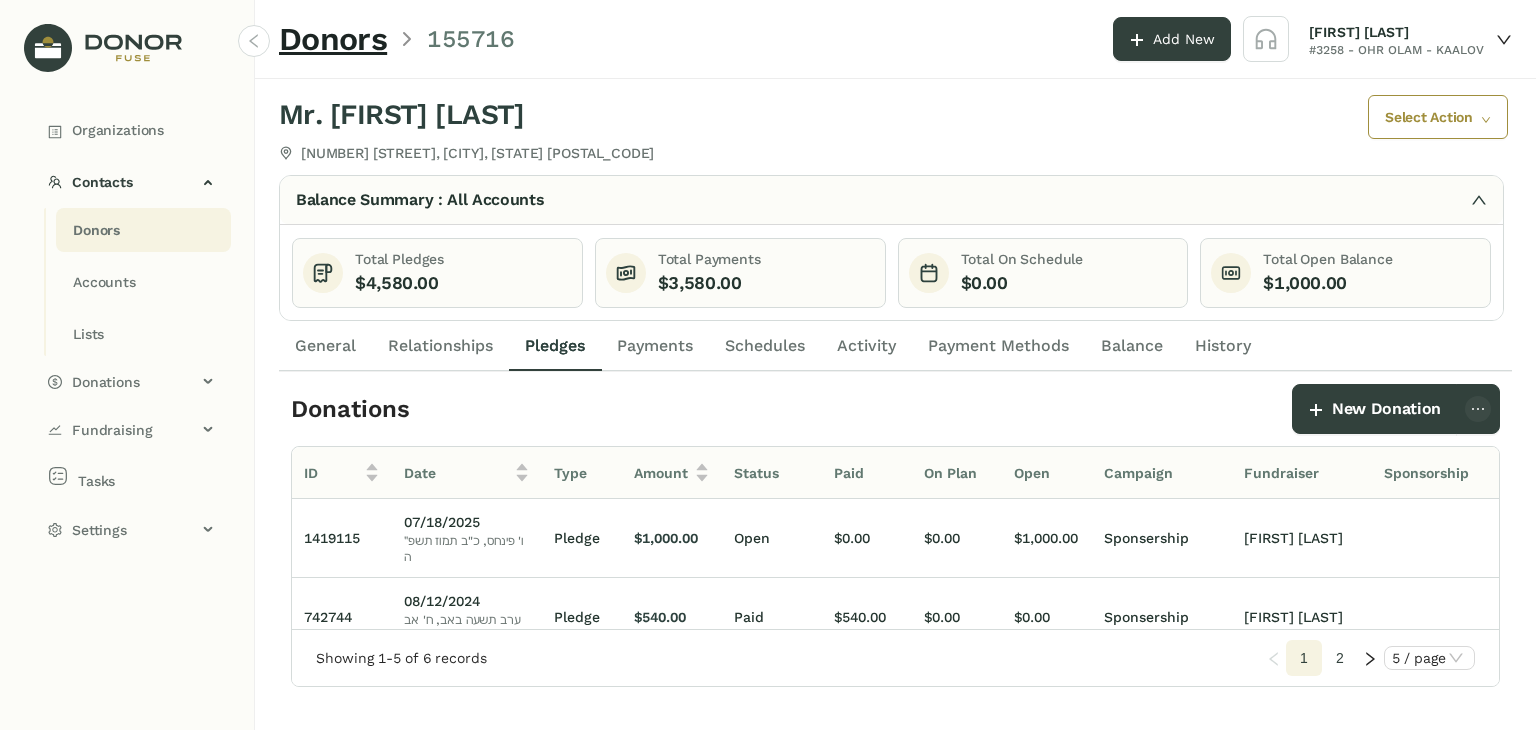 click on "[NUMBER] [STREET], [CITY], [STATE] [POSTAL_CODE]" 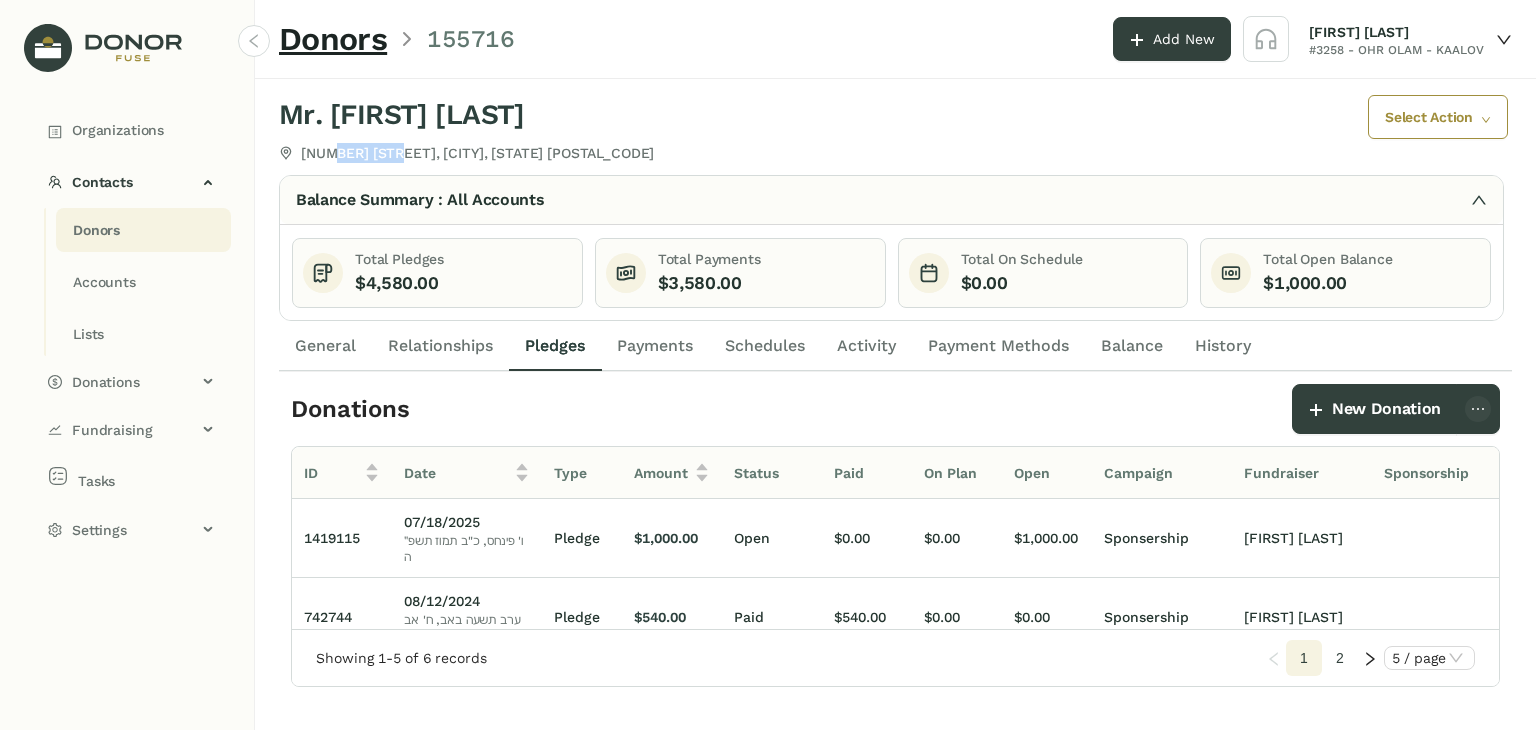 click on "[NUMBER] [STREET], [CITY], [STATE] [POSTAL_CODE]" 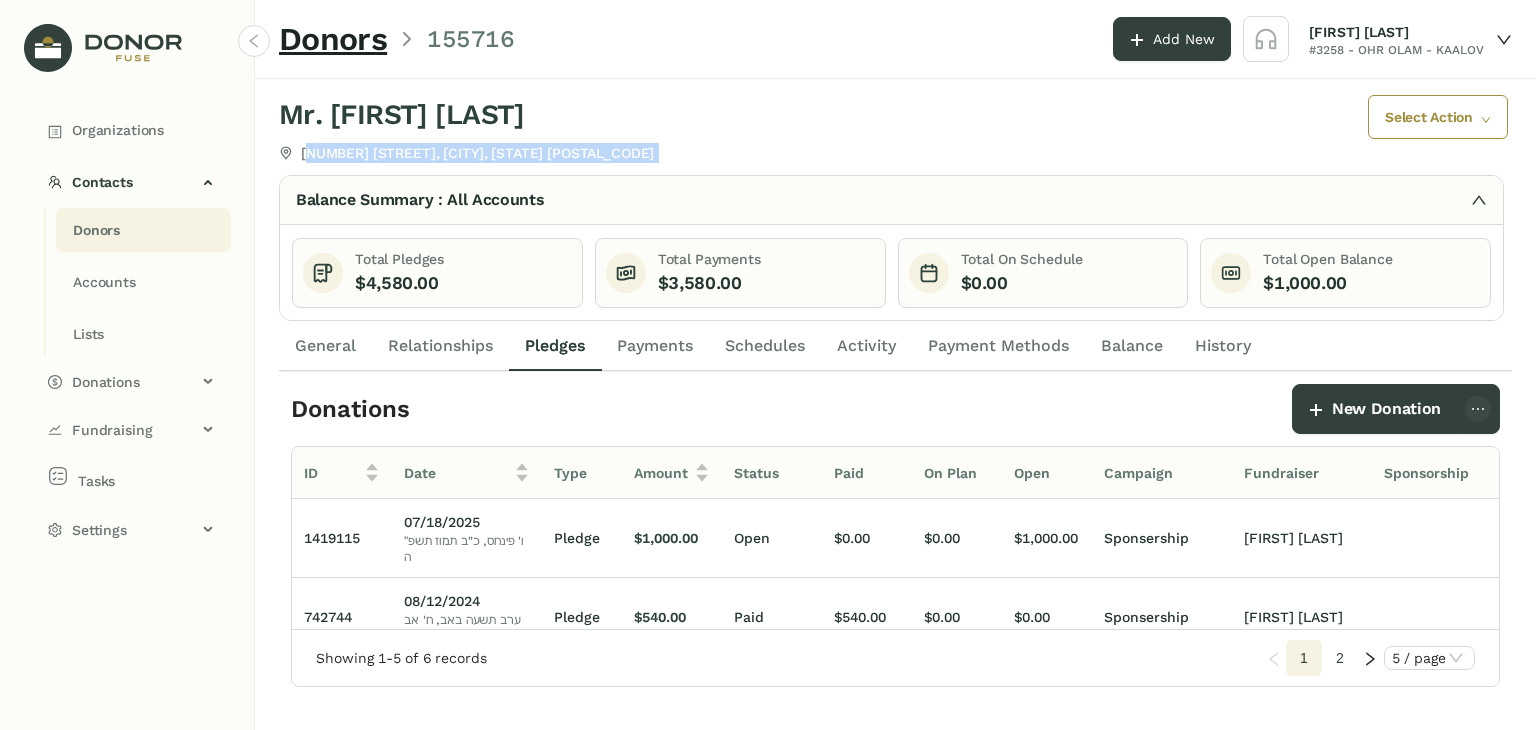 click on "[NUMBER] [STREET], [CITY], [STATE] [POSTAL_CODE]" 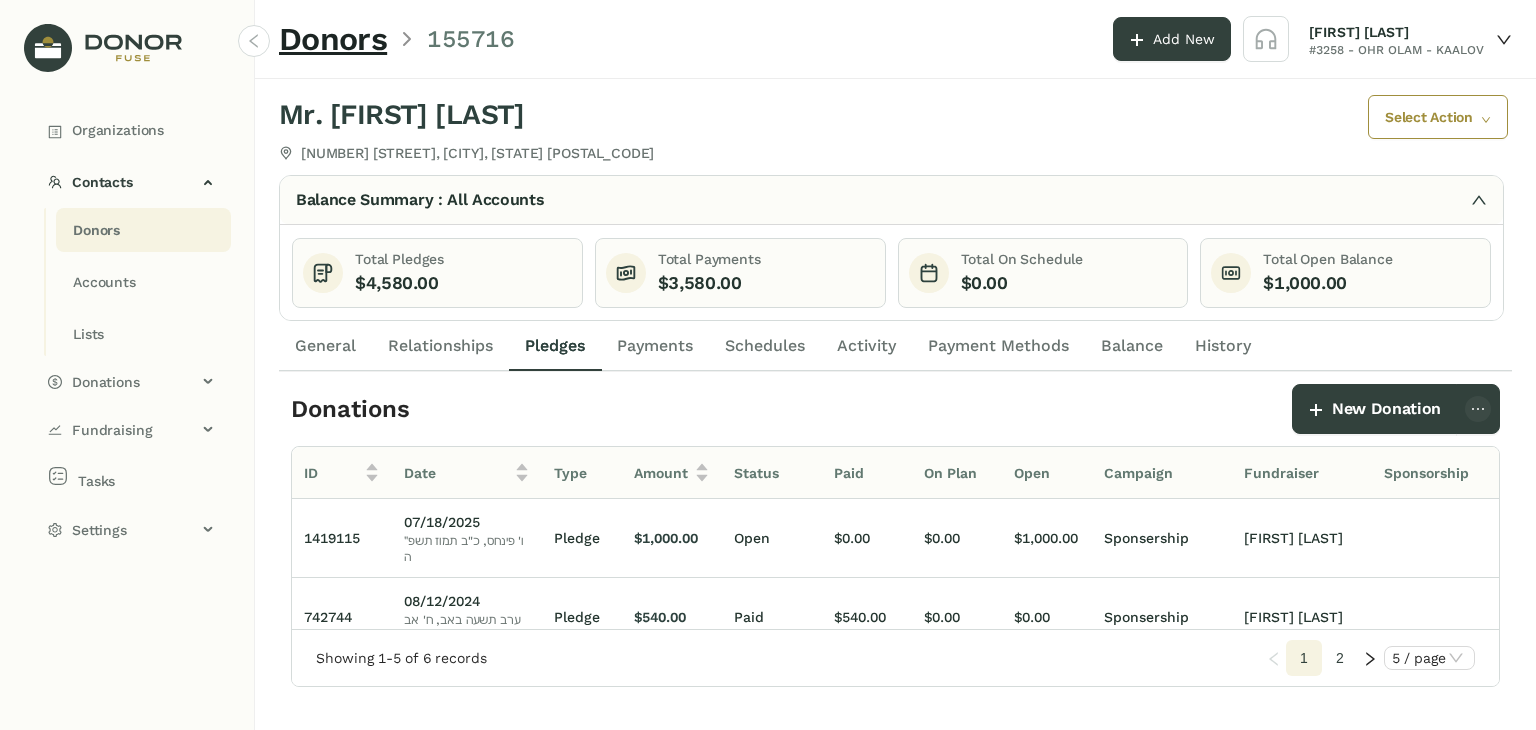 click on "Mr. [FIRST] [LAST]" 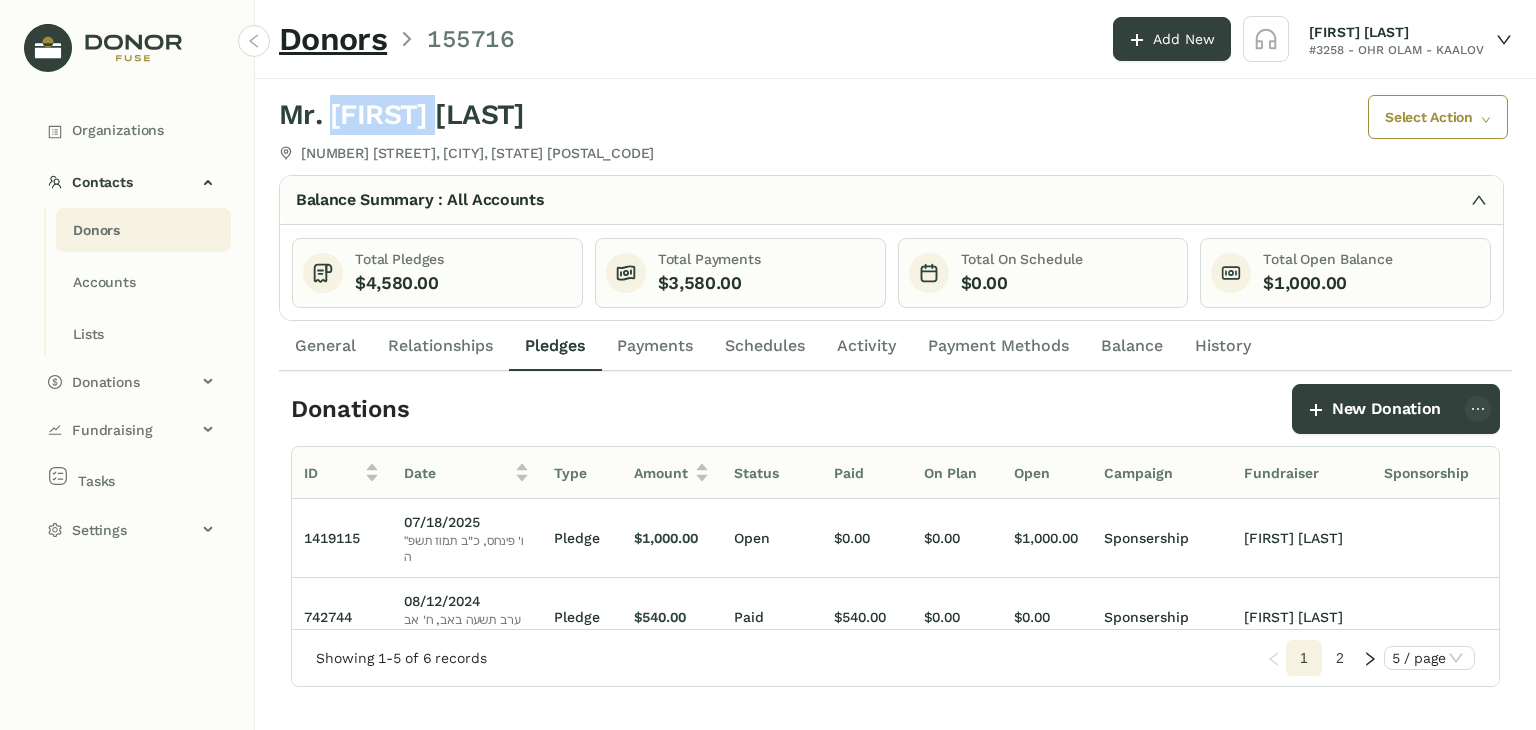 click on "Mr. [FIRST] [LAST]" 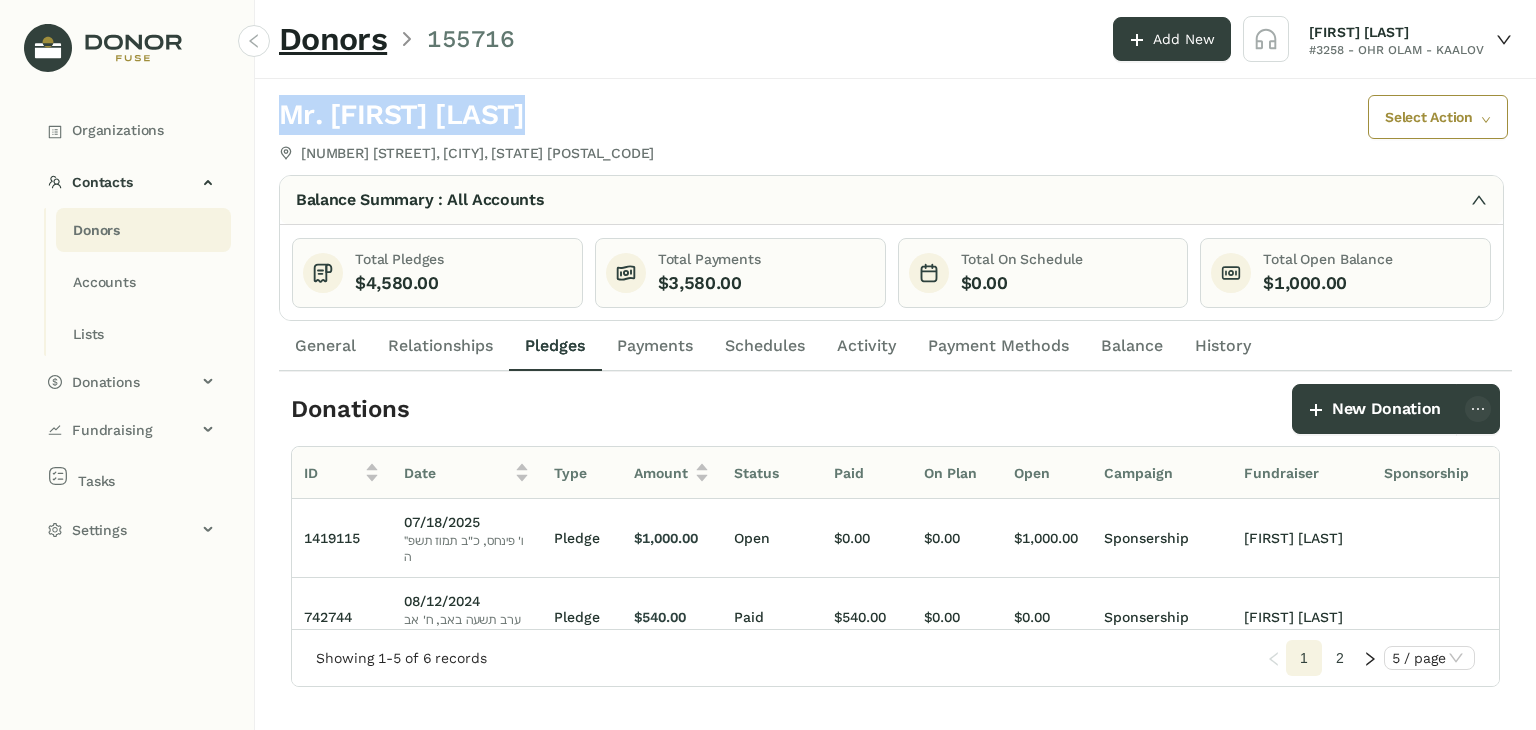 click on "Mr. [FIRST] [LAST]" 